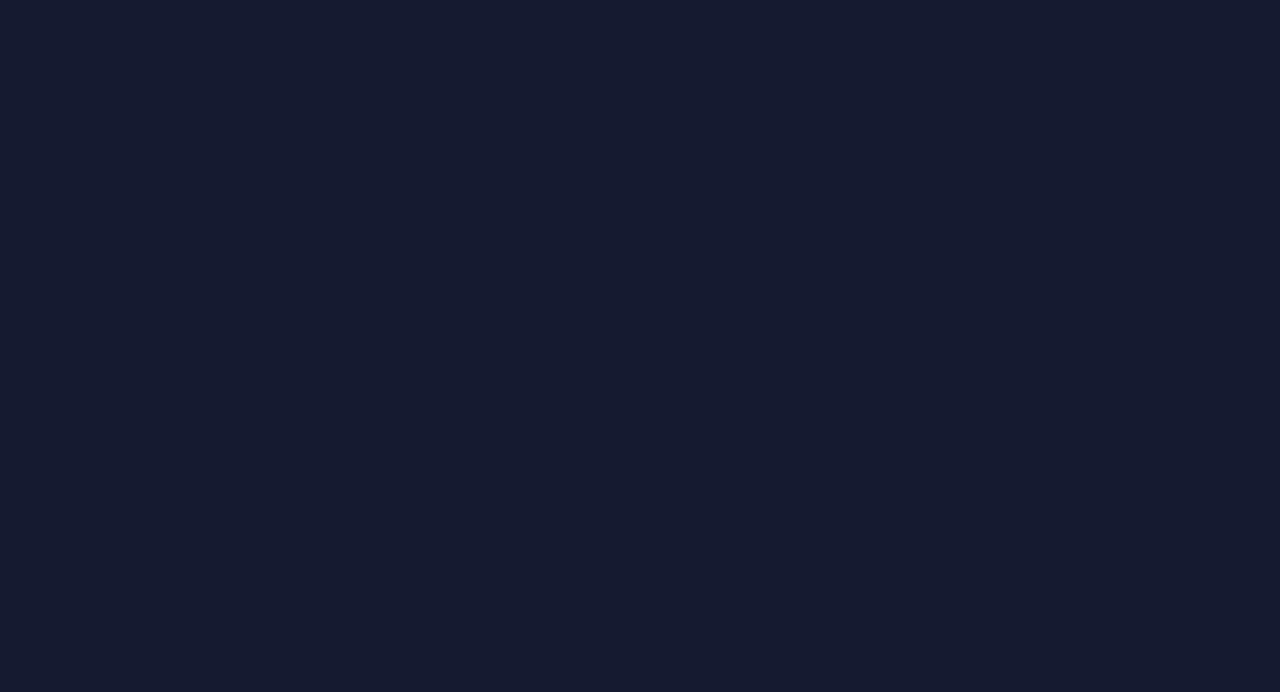 scroll, scrollTop: 0, scrollLeft: 0, axis: both 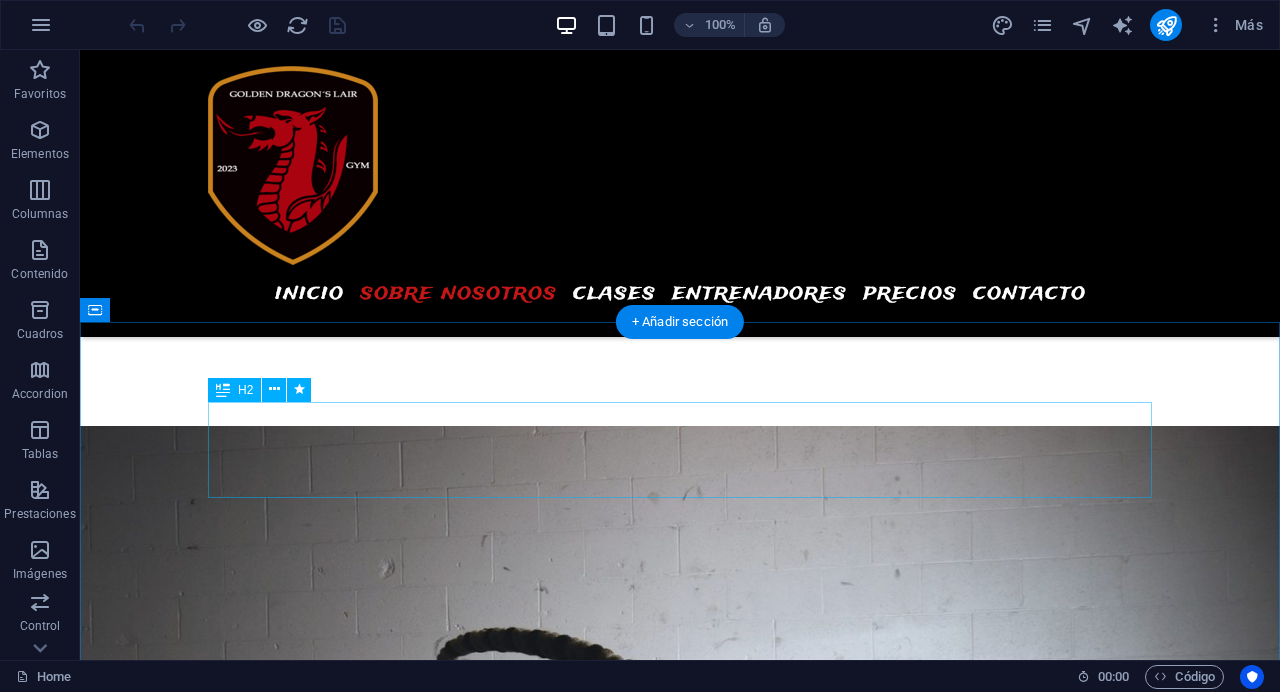 click on "Our Classes" at bounding box center [680, 5879] 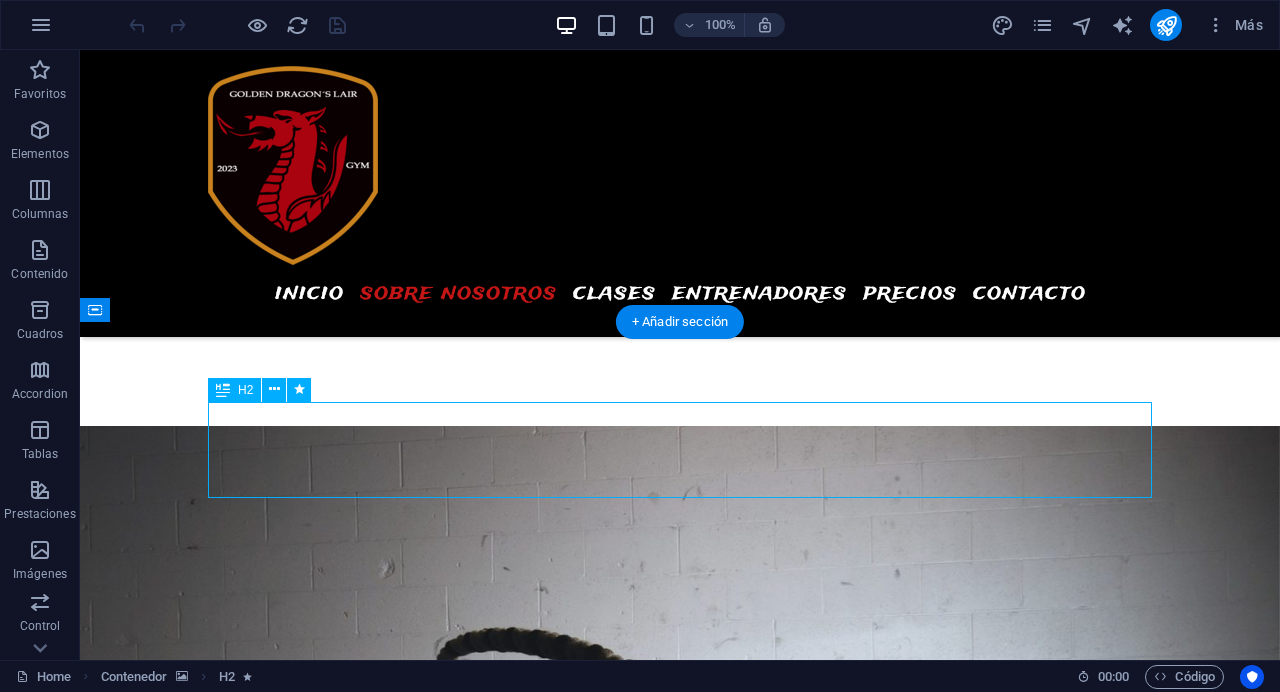 click on "Our Classes" at bounding box center [680, 5879] 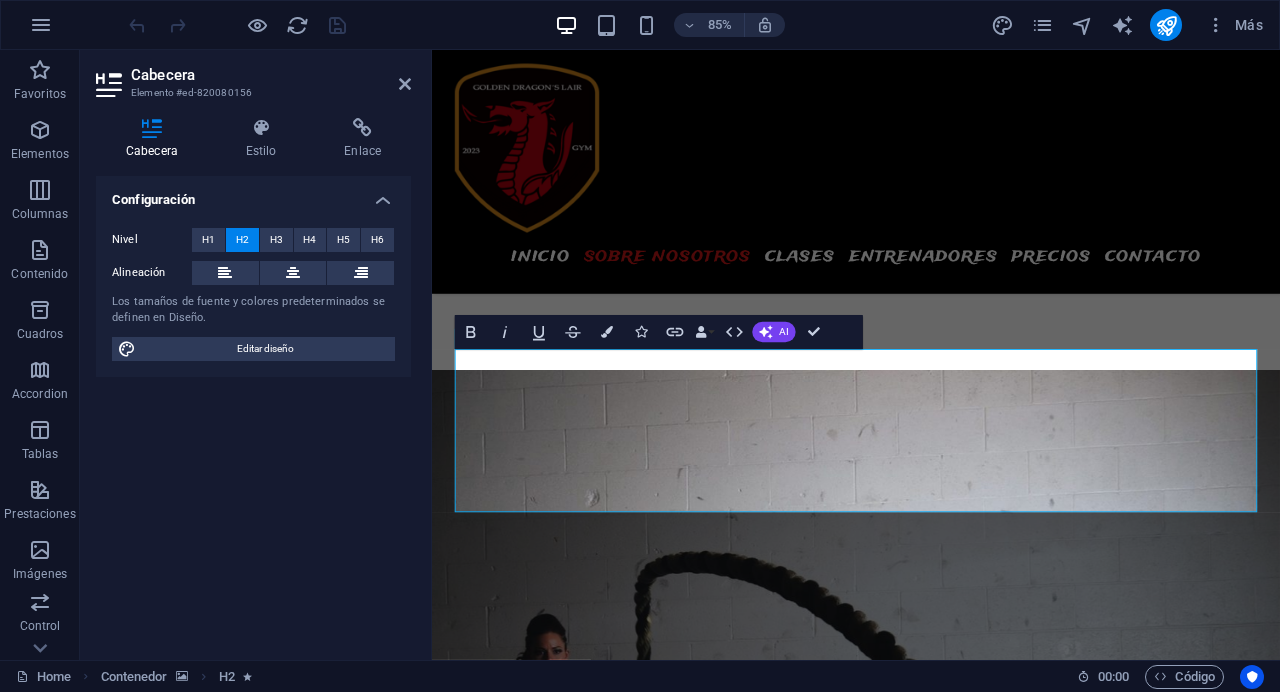 click at bounding box center (931, 4152) 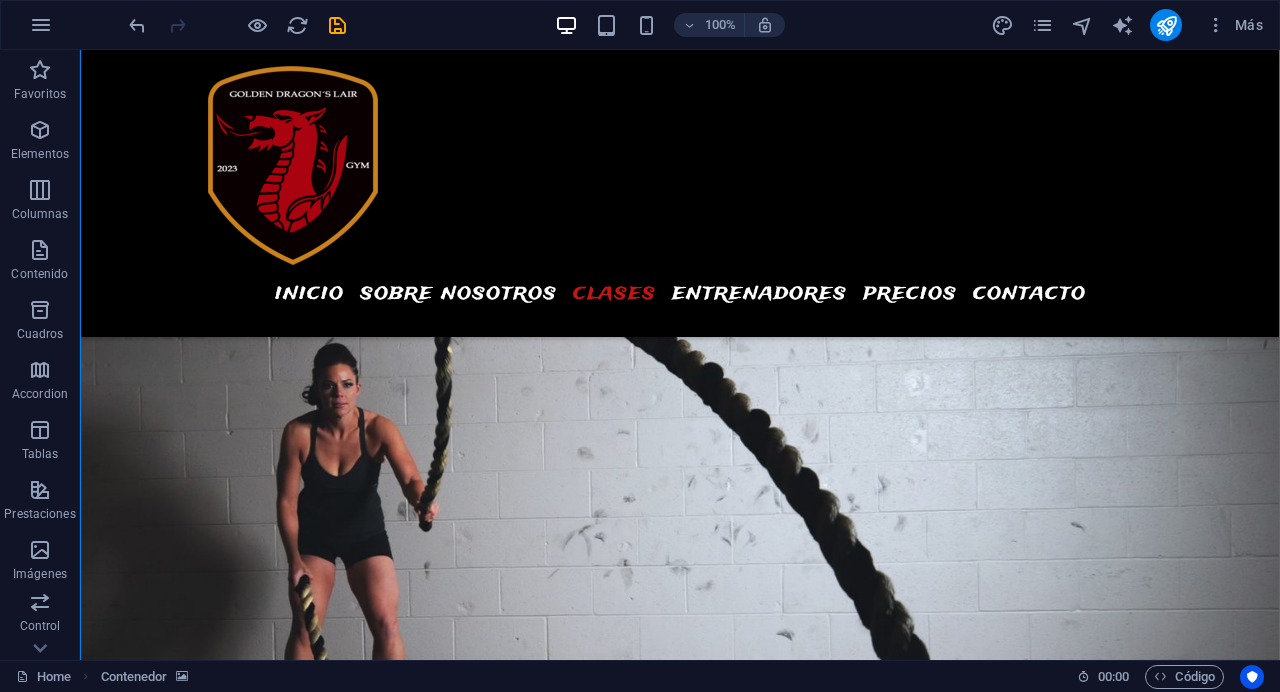 scroll, scrollTop: 2889, scrollLeft: 0, axis: vertical 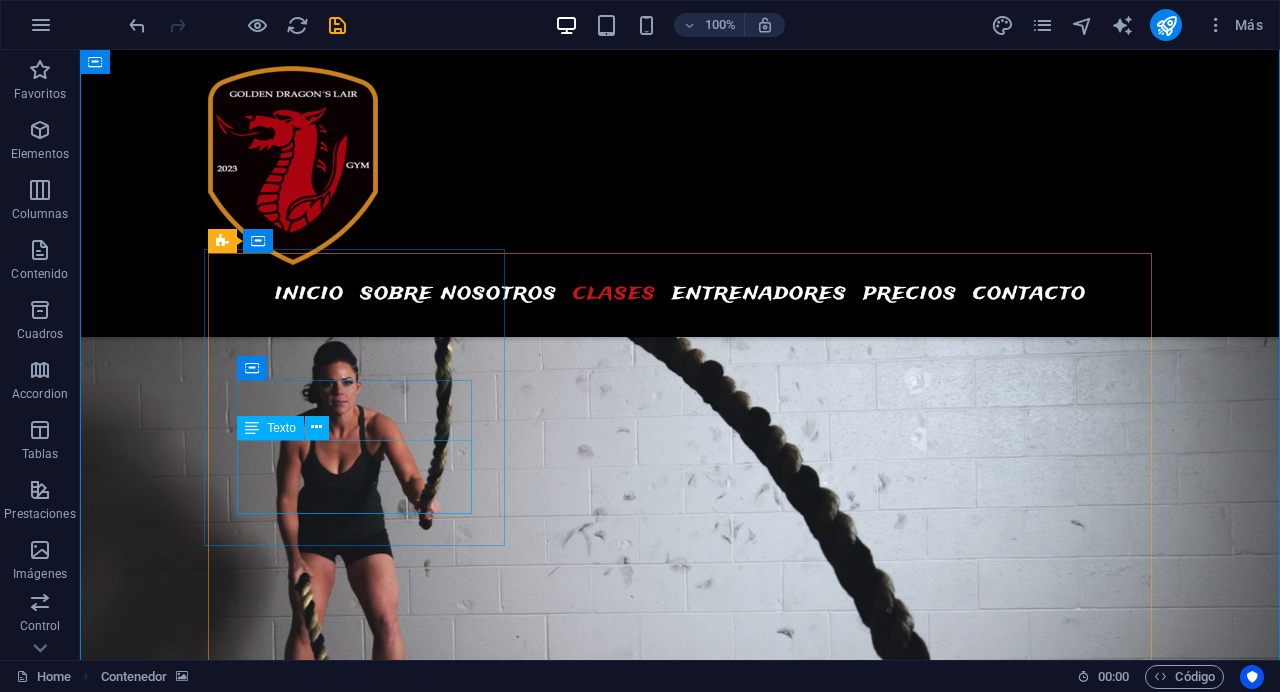 click on "Lorem ipsum dolor sit amet, consectetur adipisicing elit. Veritatis, dolorem!" at bounding box center [354, 6422] 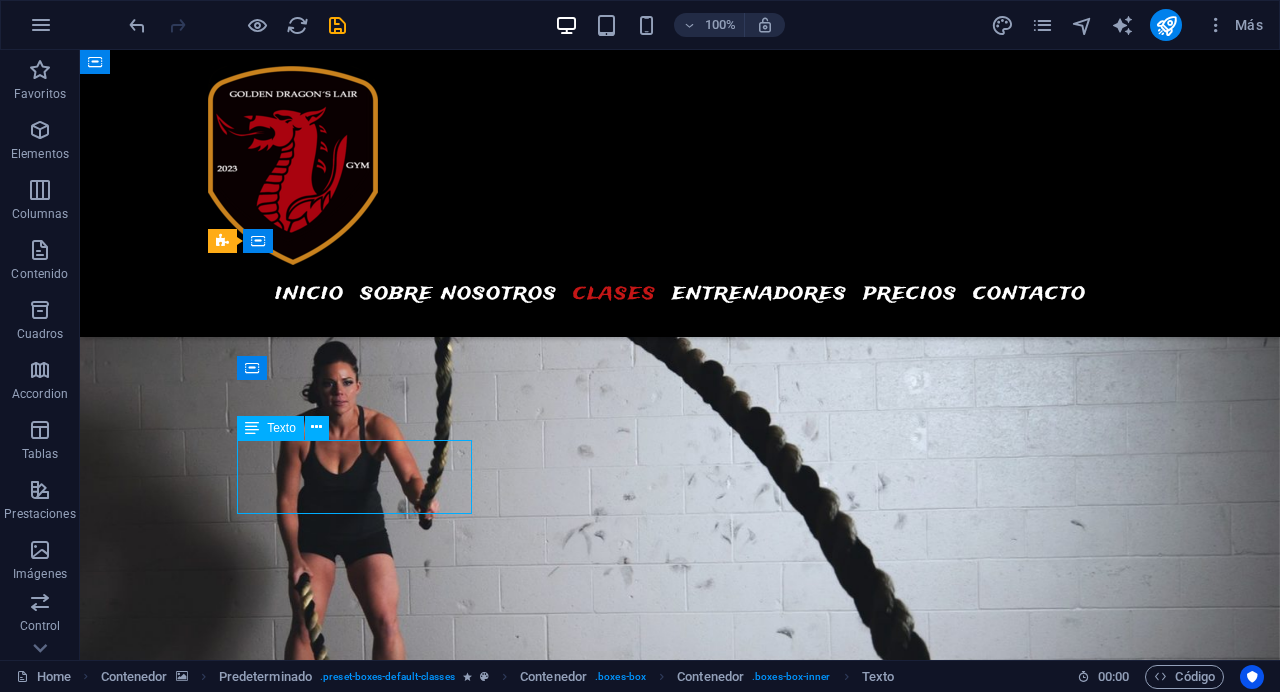 click on "Lorem ipsum dolor sit amet, consectetur adipisicing elit. Veritatis, dolorem!" at bounding box center [354, 6422] 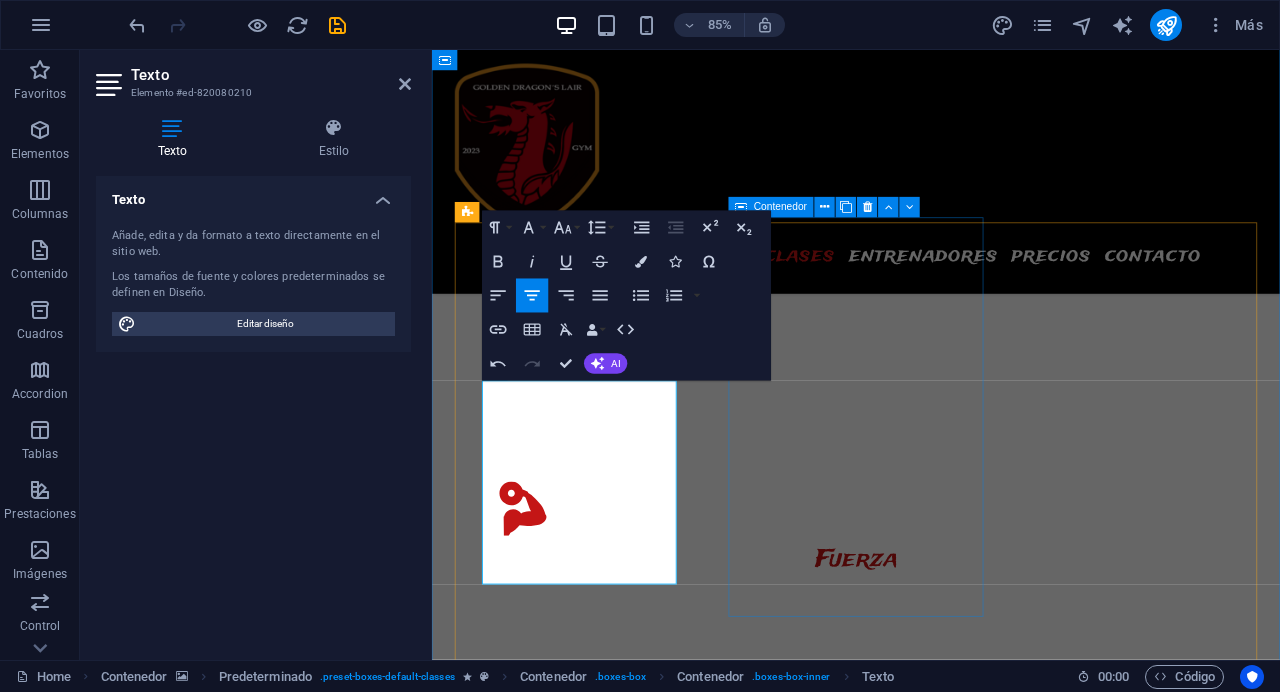 click on "[TIME] - [TIME] Spinning Lorem ipsum dolor sit amet, consectetur adipisicing elit. Veritatis, dolorem!" at bounding box center (605, 7039) 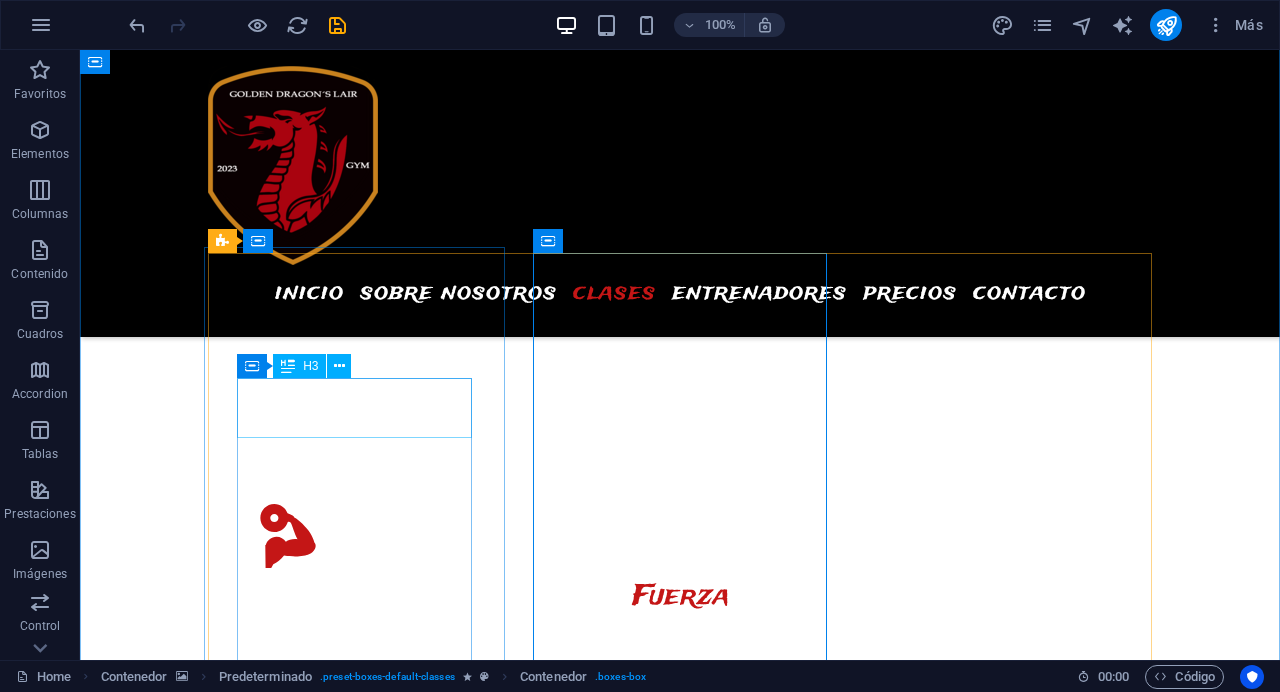 click on "Brawn" at bounding box center (354, 6521) 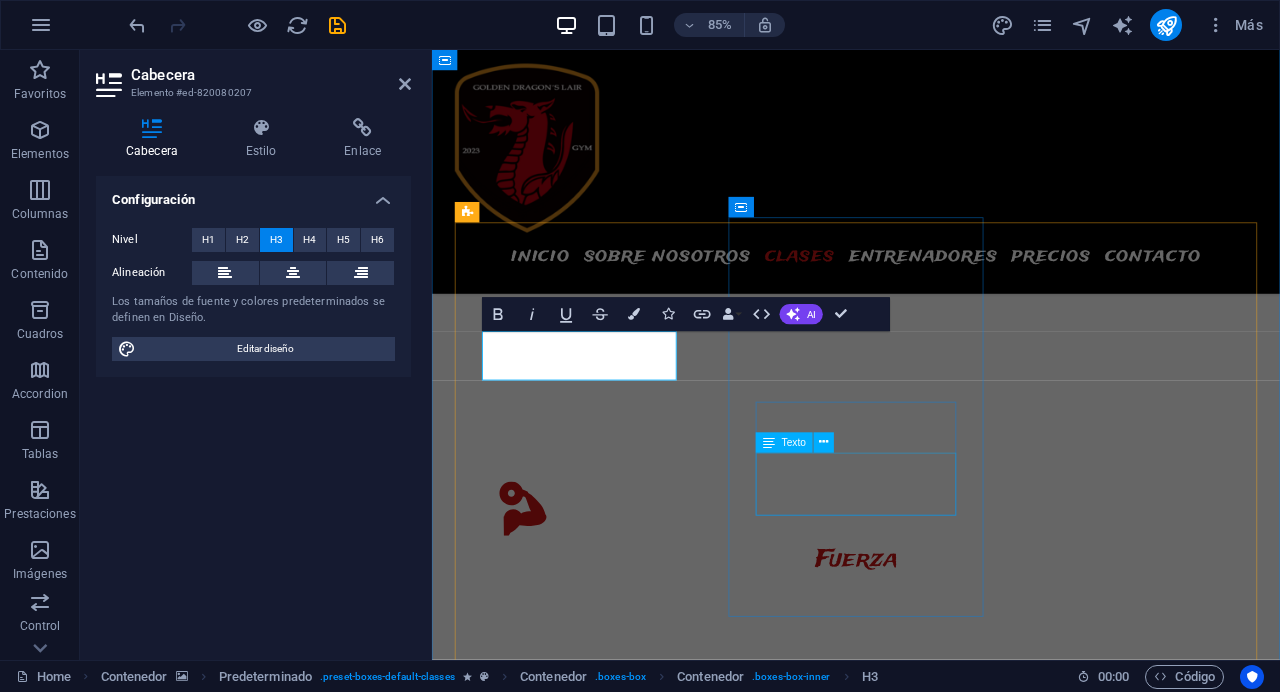click on "Lorem ipsum dolor sit amet, consectetur adipisicing elit. Veritatis, dolorem!" at bounding box center (605, 7118) 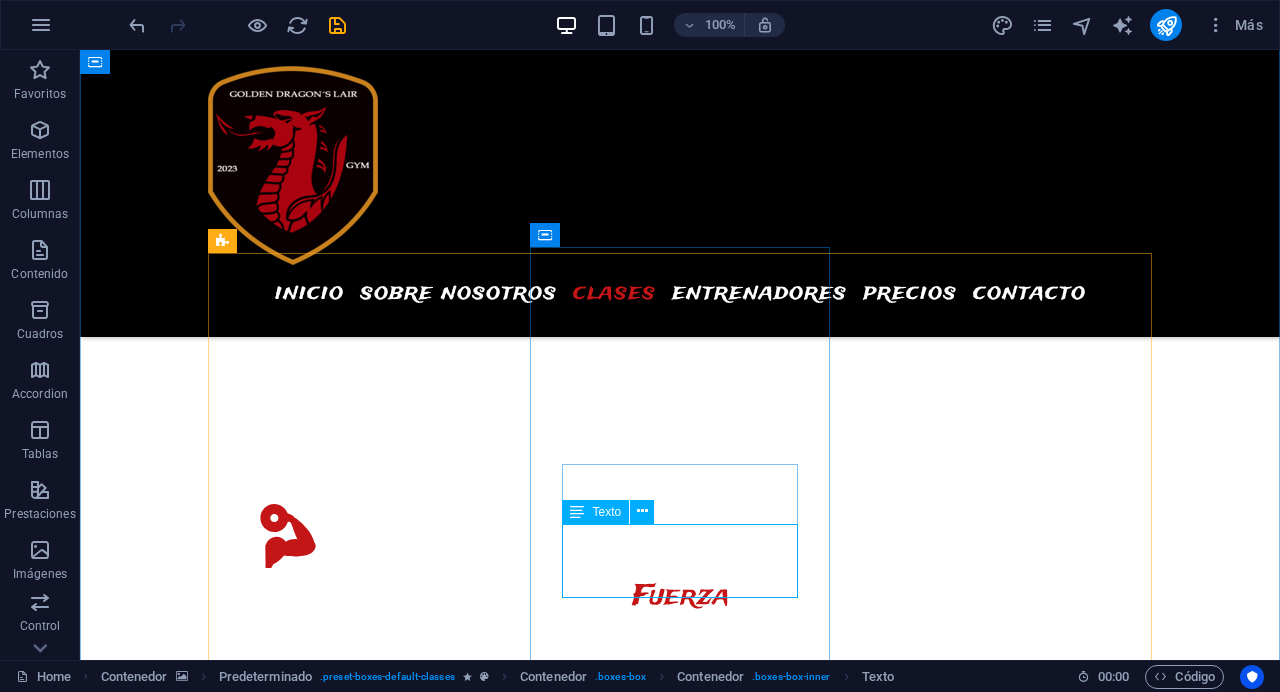 click on "Lorem ipsum dolor sit amet, consectetur adipisicing elit. Veritatis, dolorem!" at bounding box center [354, 7064] 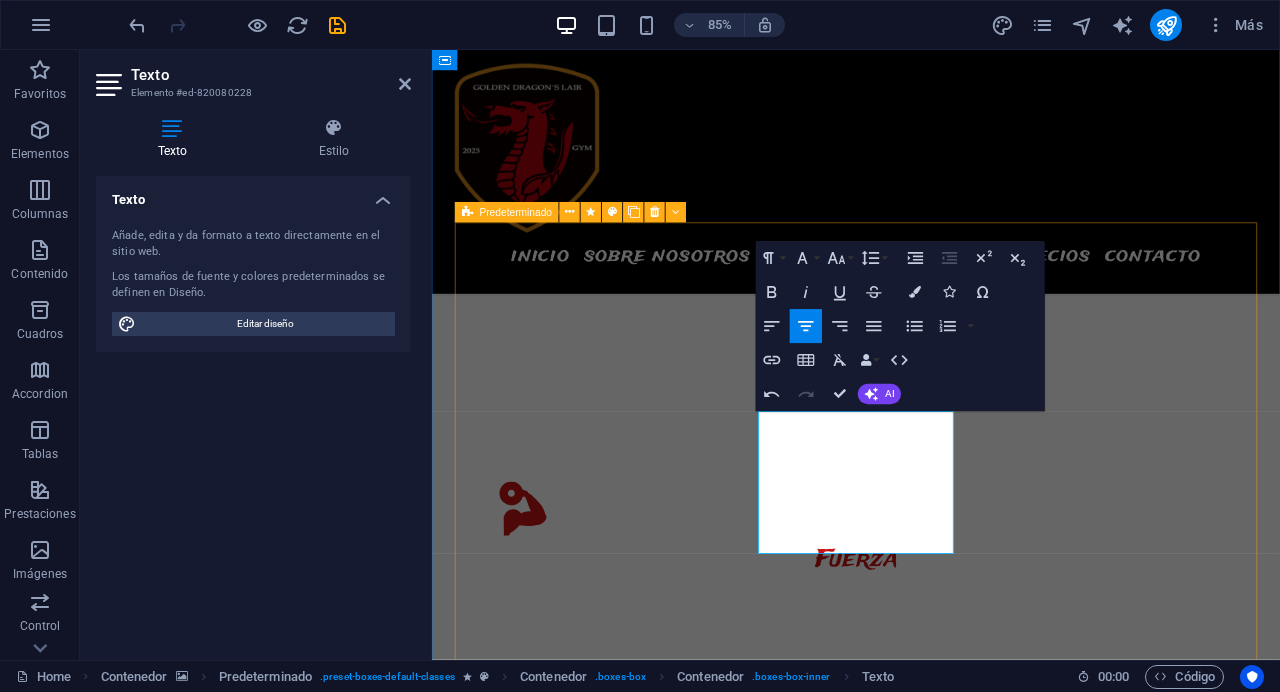click on "[TIME] - [TIME] Cross Training El cross-training combina diversas disciplinas para mejorar la condición física y prevenir lesiones. Incluye actividades que activan diferentes grupos musculares. ¡Reserva tu clase ahora!Lorem ipsum dolor sit amet, consectetur adipisicing elit. Veritatis, dolorem! [TIME] - [TIME] Spinning Tonifica glúteos, abdominales y piernas con nuestras efectivas rutinas GAP. ¡Reserva tu clase ahora!Lorem ipsum dolor sit amet, consectetur adipisicing elit. Veritatis, dolorem! [TIME] - [TIME] Treadmill Lorem ipsum dolor sit amet, consectetur adipisicing elit. Veritatis, dolorem! [TIME] - [TIME] Barbell Lorem ipsum dolor sit amet, consectetur adipisicing elit. Veritatis, dolorem! [TIME] - [TIME] Fat burning Lorem ipsum dolor sit amet, consectetur adipisicing elit. Veritatis, dolorem! [TIME] - [TIME] Weights Lorem ipsum dolor sit amet, consectetur adipisicing elit. Veritatis, dolorem!" at bounding box center [931, 7462] 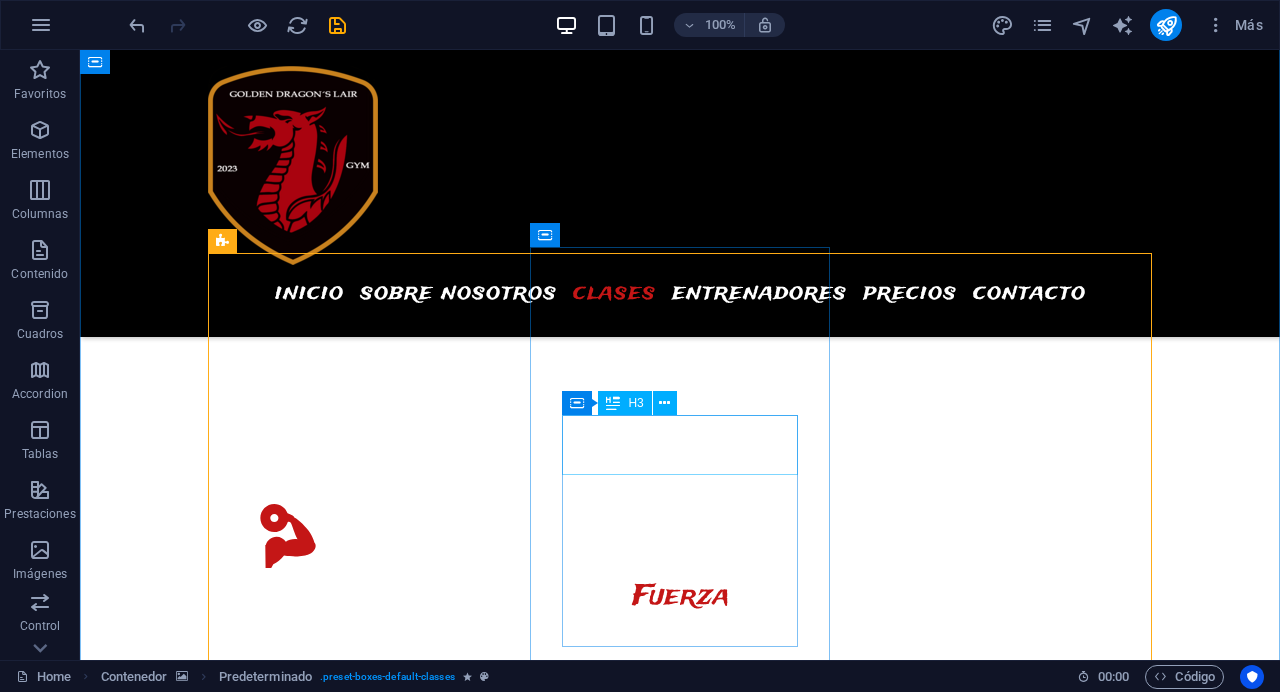 click on "Spinning" at bounding box center [354, 6996] 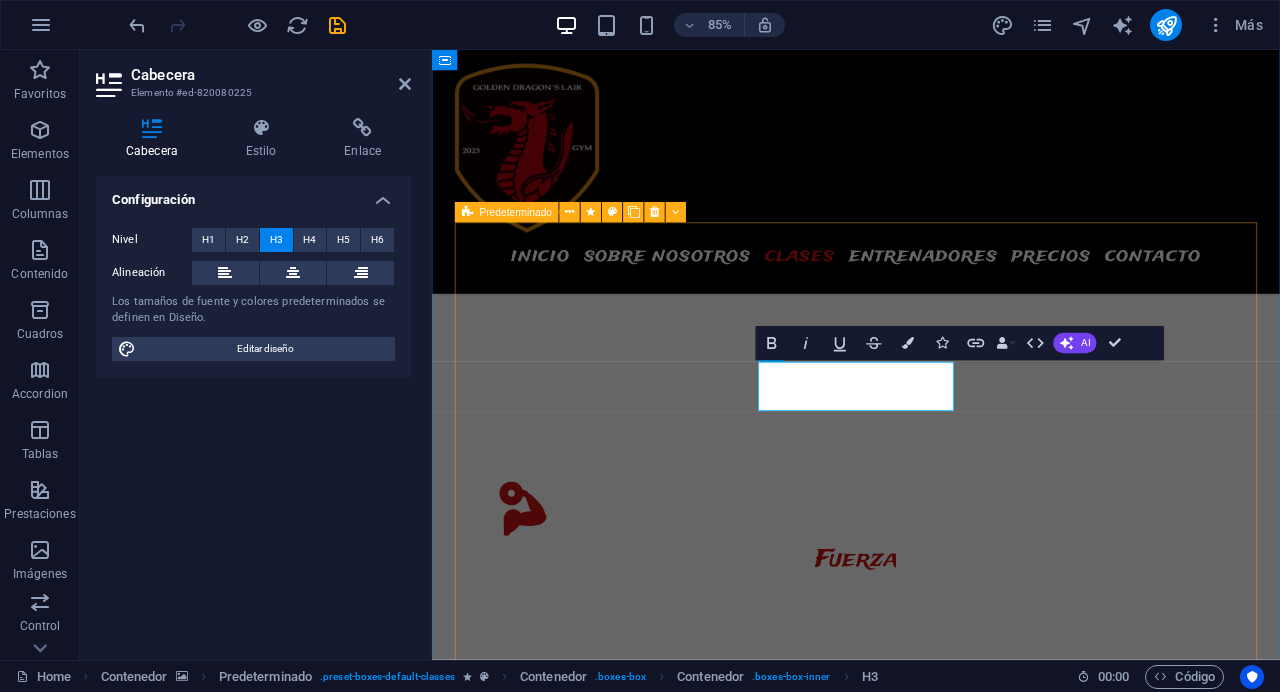 click on "[TIME] - [TIME] Cross Training El cross-training combina diversas disciplinas para mejorar la condición física y prevenir lesiones. Incluye actividades que activan diferentes grupos musculares. ¡Reserva tu clase ahora!Lorem ipsum dolor sit amet, consectetur adipisicing elit. Veritatis, dolorem! [TIME] - [TIME] Spinning Tonifica glúteos, abdominales y piernas con nuestras efectivas rutinas GAP. ¡Reserva tu clase ahora!Lorem ipsum dolor sit amet, consectetur adipisicing elit. Veritatis, dolorem! [TIME] - [TIME] Treadmill Lorem ipsum dolor sit amet, consectetur adipisicing elit. Veritatis, dolorem! [TIME] - [TIME] Barbell Lorem ipsum dolor sit amet, consectetur adipisicing elit. Veritatis, dolorem! [TIME] - [TIME] Fat burning Lorem ipsum dolor sit amet, consectetur adipisicing elit. Veritatis, dolorem! [TIME] - [TIME] Weights Lorem ipsum dolor sit amet, consectetur adipisicing elit. Veritatis, dolorem!" at bounding box center (931, 7462) 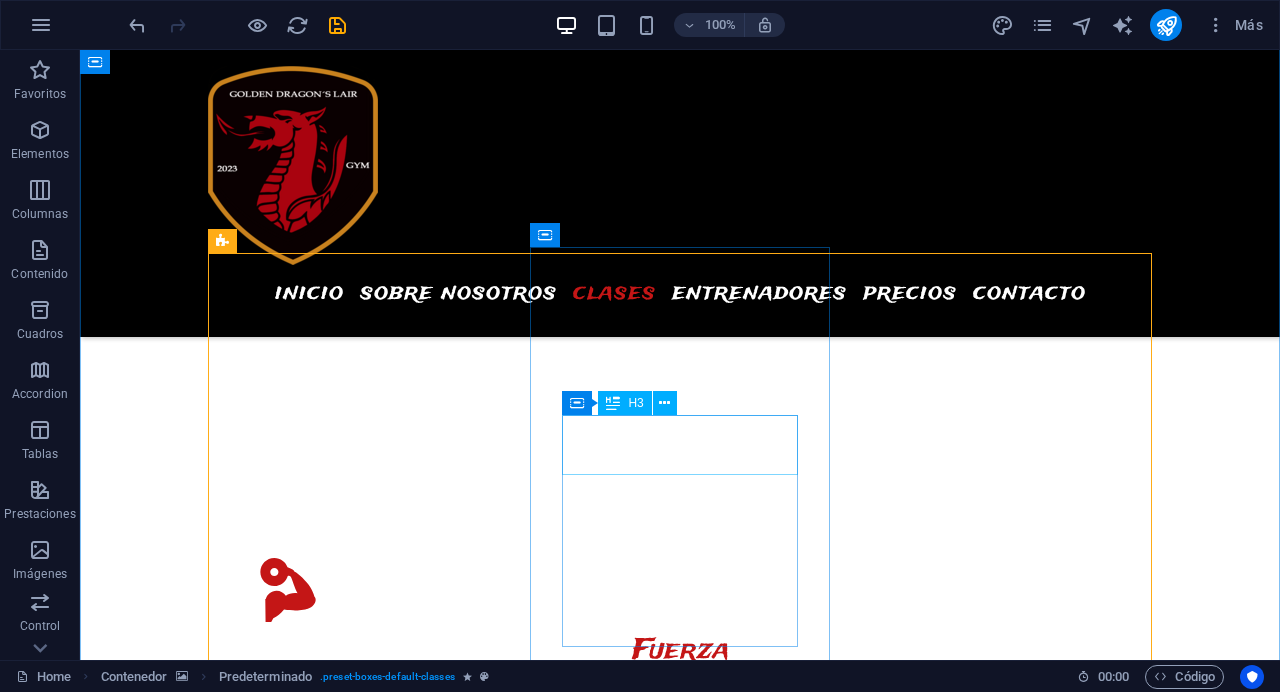 click on "Spinning" at bounding box center (354, 7050) 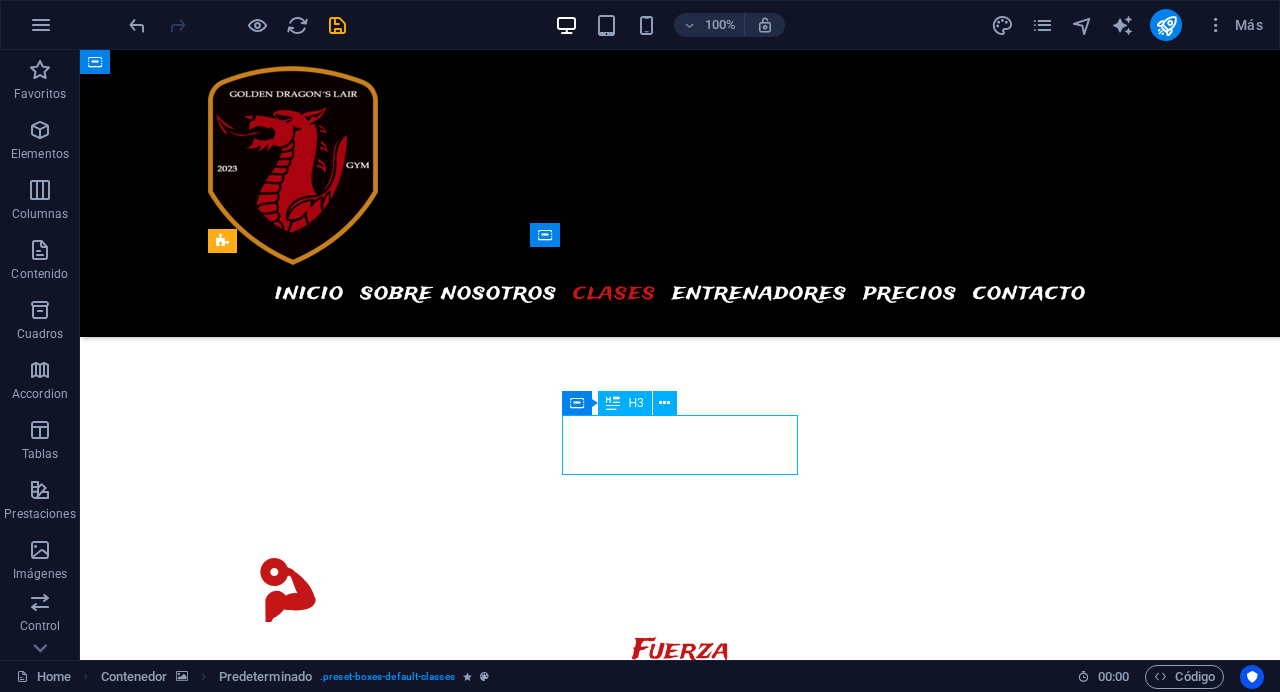 click on "Spinning" at bounding box center [354, 7050] 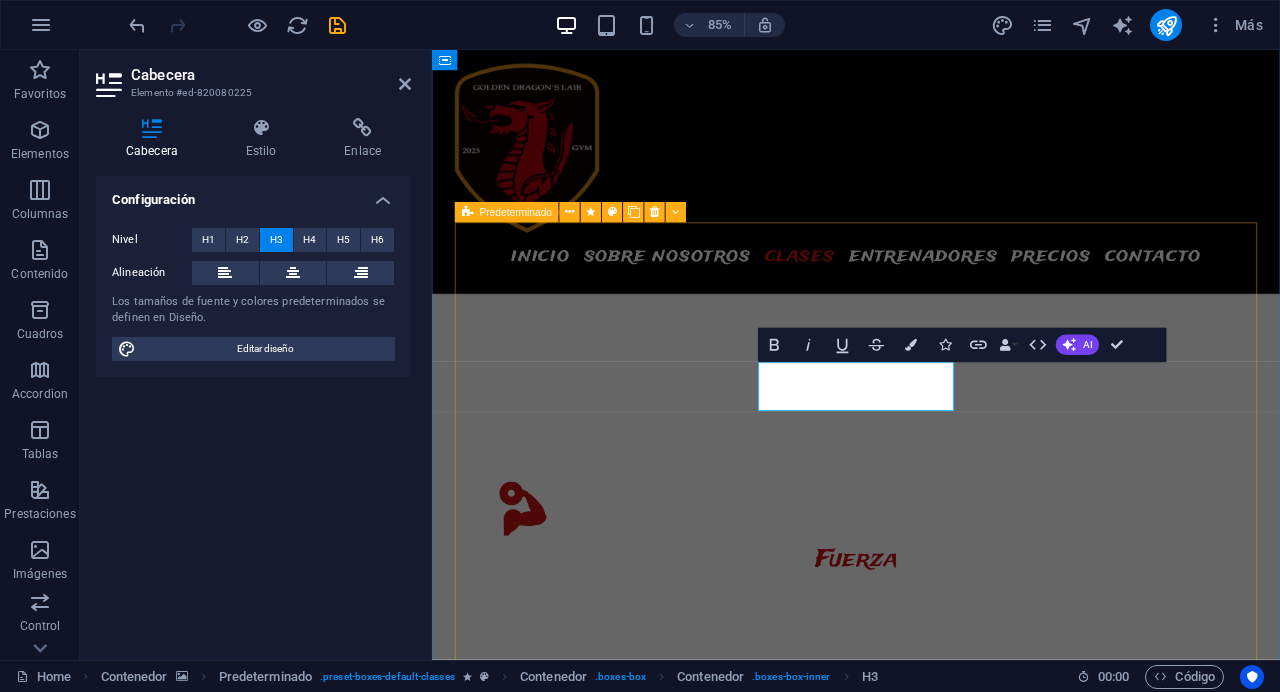 click on "[TIME] - [TIME] Cross Training El cross-training combina diversas disciplinas para mejorar la condición física y prevenir lesiones. Incluye actividades que activan diferentes grupos musculares. ¡Reserva tu clase ahora!Lorem ipsum dolor sit amet, consectetur adipisicing elit. Veritatis, dolorem! [TIME] - [TIME] Treadmill Lorem ipsum dolor sit amet, consectetur adipisicing elit. Veritatis, dolorem! [TIME] - [TIME] Barbell Lorem ipsum dolor sit amet, consectetur adipisicing elit. Veritatis, dolorem! [TIME] - [TIME] Fat burning Lorem ipsum dolor sit amet, consectetur adipisicing elit. Veritatis, dolorem! [TIME] - [TIME] Weights Lorem ipsum dolor sit amet, consectetur adipisicing elit. Veritatis, dolorem!" at bounding box center [931, 7462] 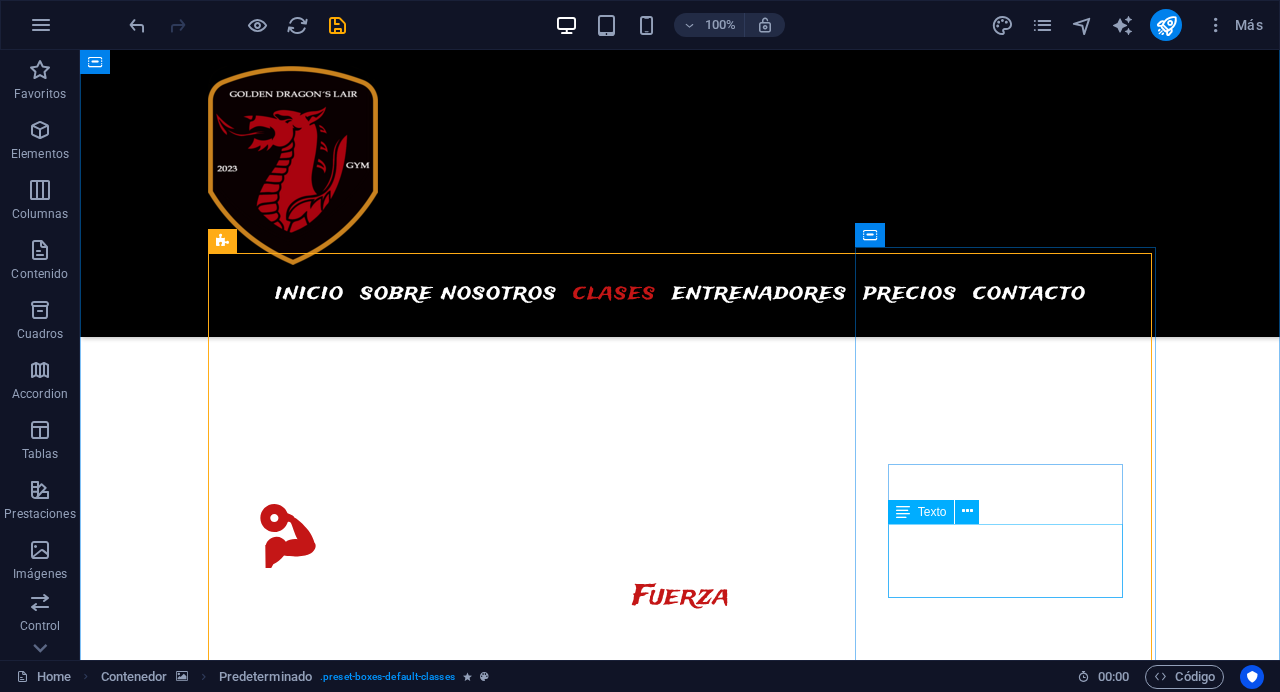 click on "Lorem ipsum dolor sit amet, consectetur adipisicing elit. Veritatis, dolorem!" at bounding box center [354, 7466] 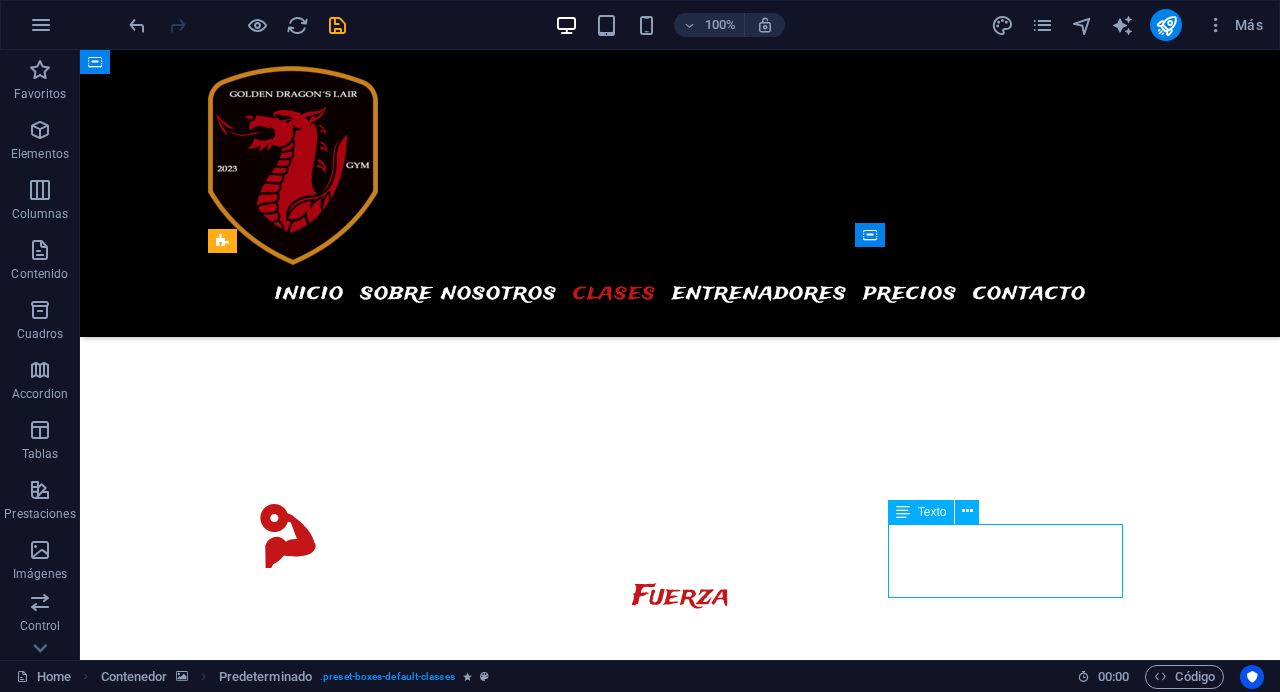 click on "Lorem ipsum dolor sit amet, consectetur adipisicing elit. Veritatis, dolorem!" at bounding box center (354, 7466) 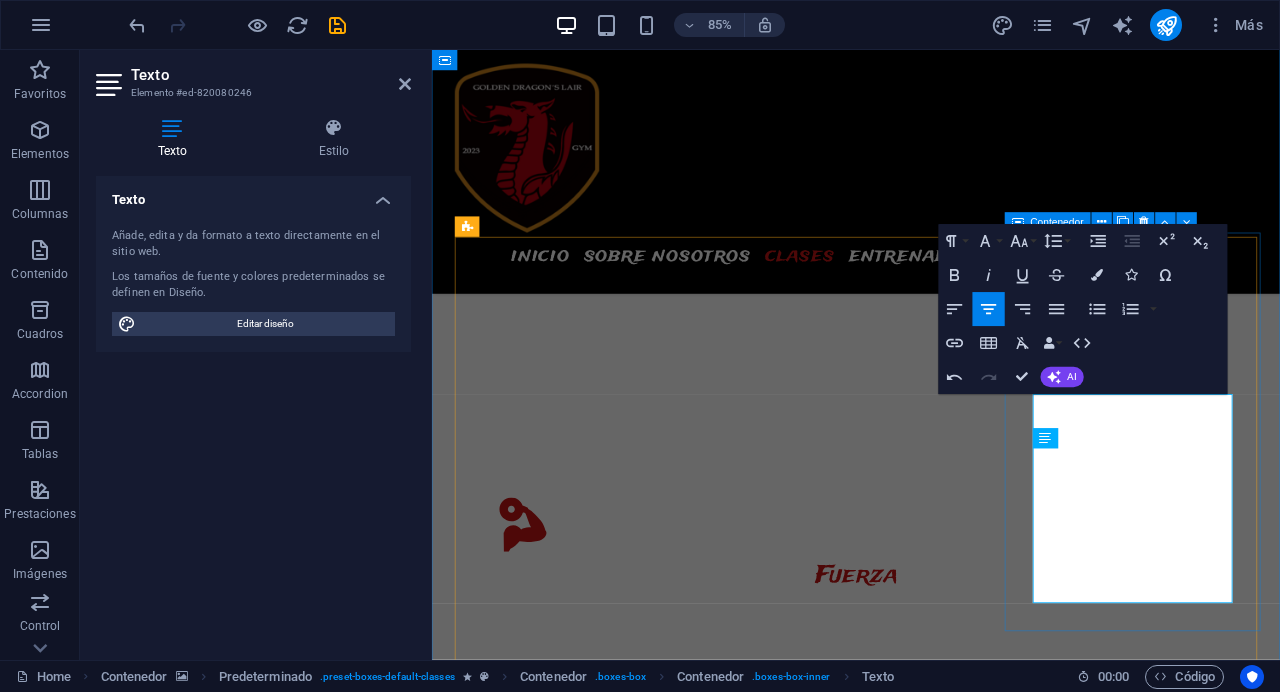 scroll, scrollTop: 2871, scrollLeft: 0, axis: vertical 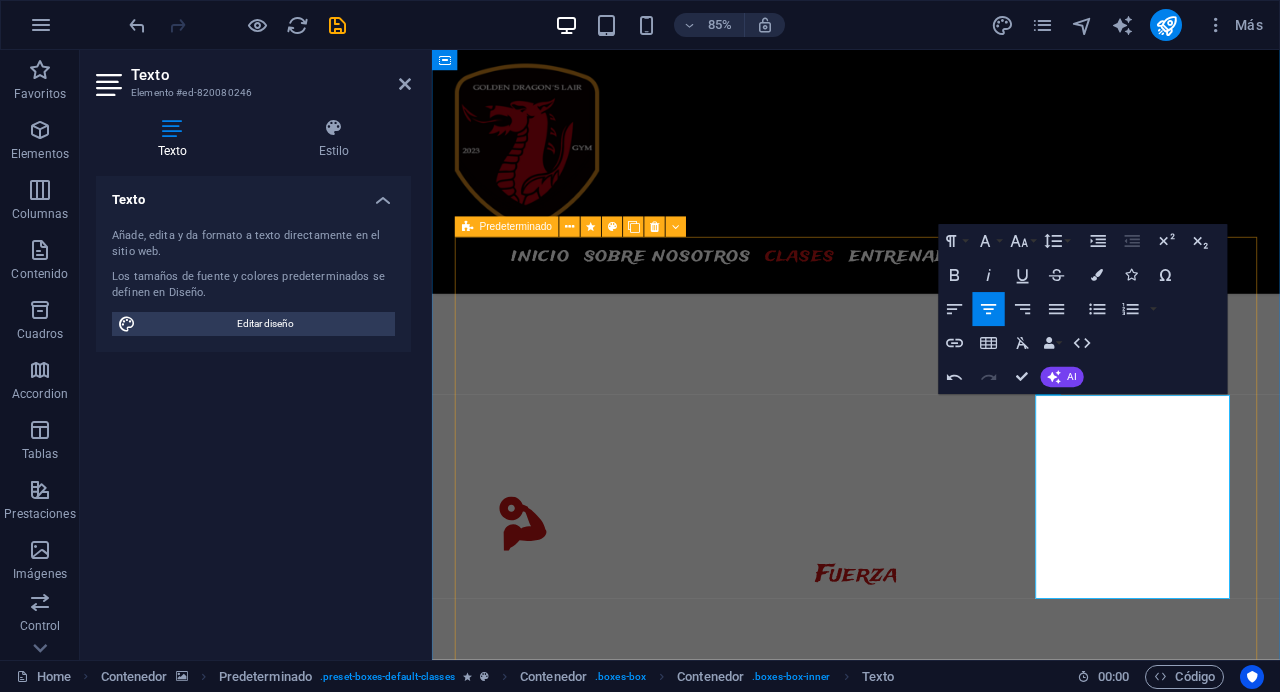 click on "[TIME] - [TIME] Cross Training El cross-training combina diversas disciplinas para mejorar la condición física y prevenir lesiones. Incluye actividades que activan diferentes grupos musculares. ¡Reserva tu clase ahora!Lorem ipsum dolor sit amet, consectetur adipisicing elit. Veritatis, dolorem! [TIME] - [TIME] gap Tonifica glúteos, abdominales y piernas con nuestras efectivas rutinas GAP. ¡Reserva tu clase ahora!Lorem ipsum dolor sit amet, consectetur adipisicing elit. Veritatis, dolorem! [TIME] - [TIME] Treadmill BodyCombat es una clase que fusiona karate y boxeo. Mejora tu resistencia cardiovascular, quema calorías y coordina tus movimientos al ritmo de la música. ¡Reserva tu clase ahora!Lorem ipsum dolor sit amet, consectetur adipisicing elit. Veritatis, dolorem! [TIME] - [TIME] Barbell Lorem ipsum dolor sit amet, consectetur adipisicing elit. Veritatis, dolorem! [TIME] - [TIME] Fat burning Lorem ipsum dolor sit amet, consectetur adipisicing elit. Veritatis, dolorem! [TIME] - [TIME]" at bounding box center (931, 7564) 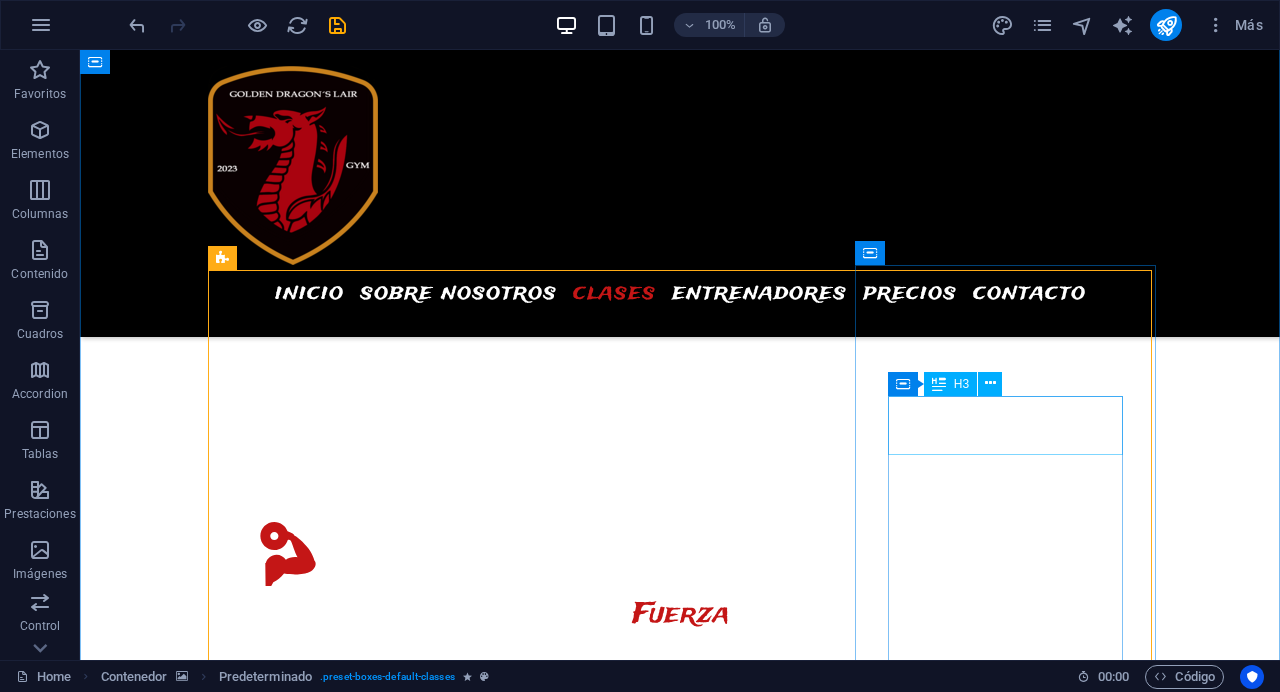 click on "Treadmill" at bounding box center [354, 7415] 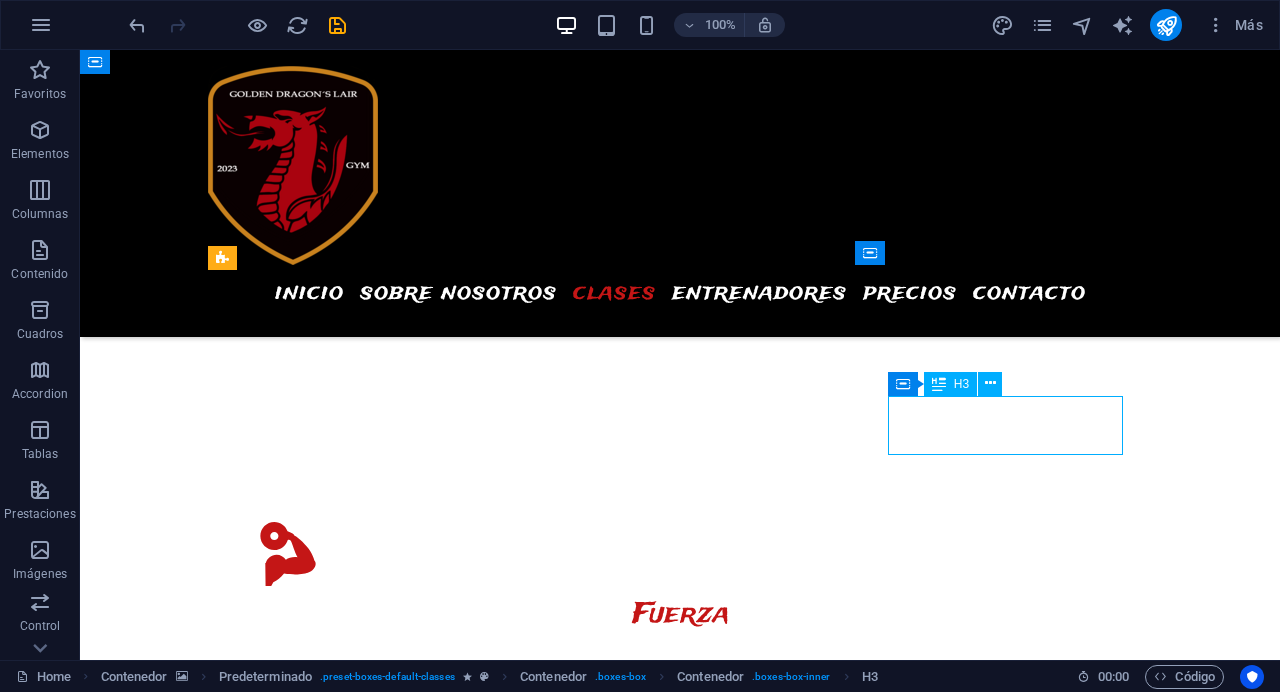 click on "Treadmill" at bounding box center (354, 7415) 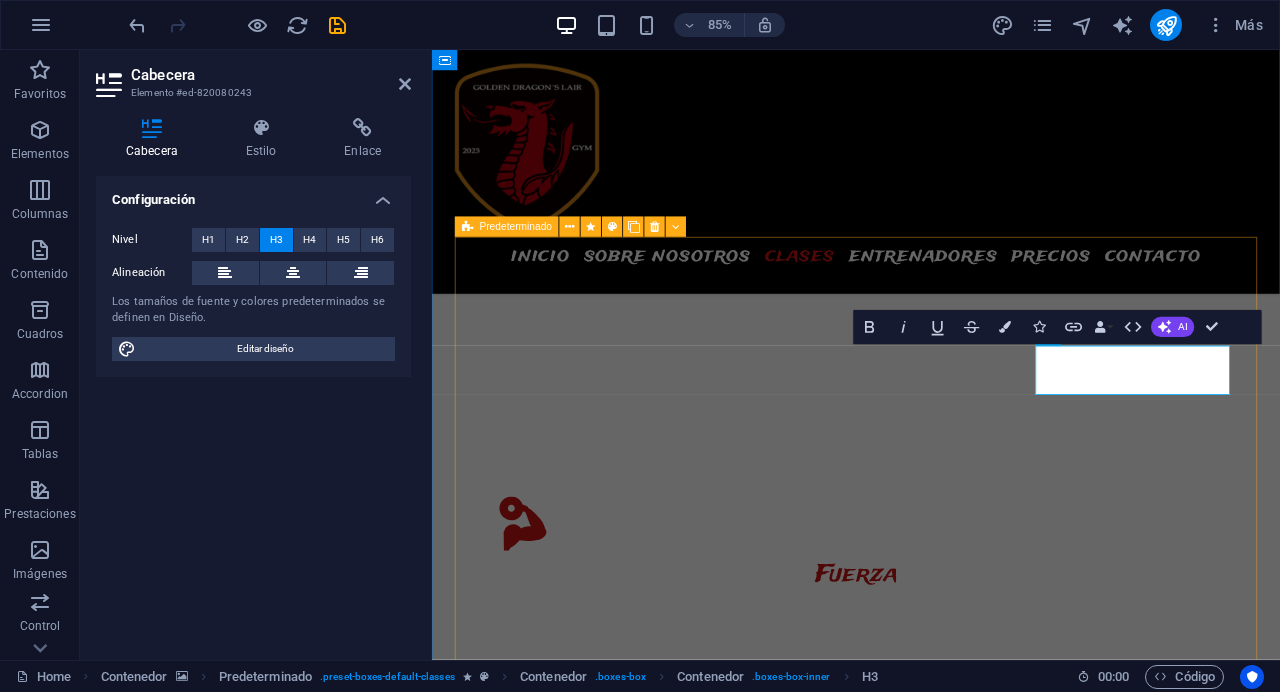click on "[TIME] - [TIME] Cross Training El cross-training combina diversas disciplinas para mejorar la condición física y prevenir lesiones. Incluye actividades que activan diferentes grupos musculares. ¡Reserva tu clase ahora!Lorem ipsum dolor sit amet, consectetur adipisicing elit. Veritatis, dolorem! [TIME] - [TIME] Spinning Tonifica glúteos, abdominales y piernas con nuestras efectivas rutinas GAP. ¡Reserva tu clase ahora!Lorem ipsum dolor sit amet, consectetur adipisicing elit. Veritatis, dolorem! [TIME] - [TIME] Treadmill Lorem ipsum dolor sit amet, consectetur adipisicing elit. Veritatis, dolorem! [TIME] - [TIME] Barbell Lorem ipsum dolor sit amet, consectetur adipisicing elit. Veritatis, dolorem! [TIME] - [TIME] Fat burning Lorem ipsum dolor sit amet, consectetur adipisicing elit. Veritatis, dolorem! [TIME] - [TIME] Weights Lorem ipsum dolor sit amet, consectetur adipisicing elit. Veritatis, dolorem!" at bounding box center (931, 7564) 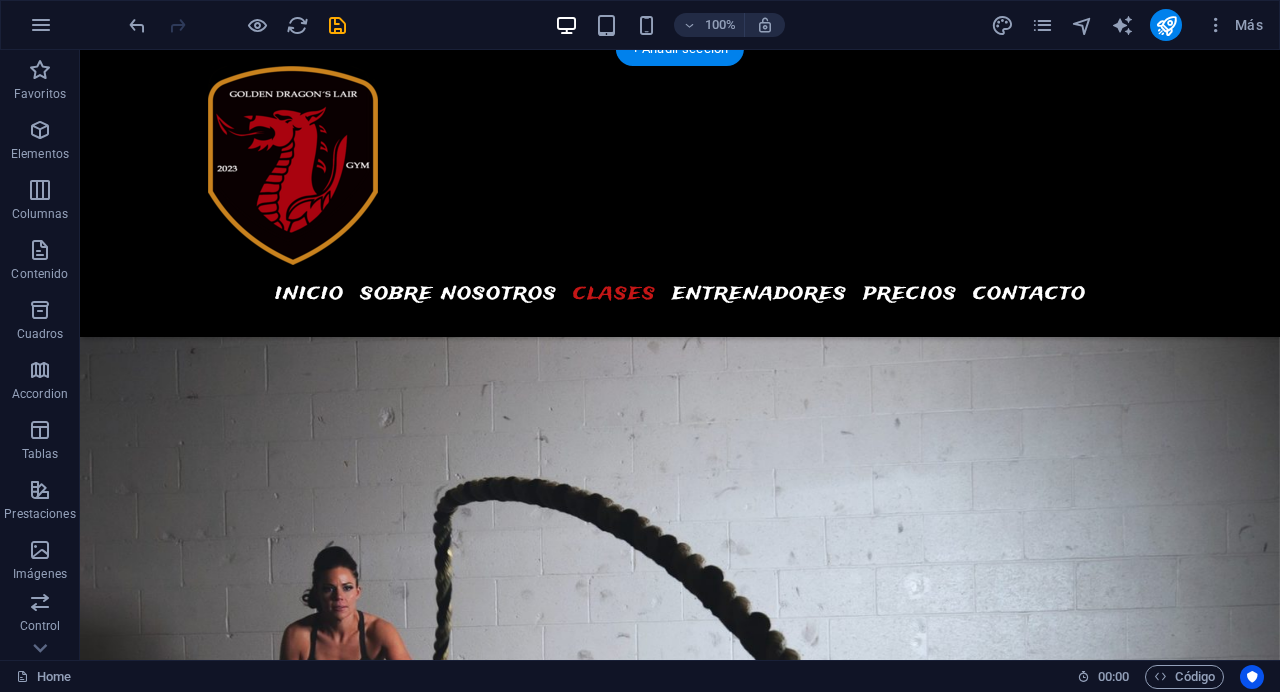 scroll, scrollTop: 2683, scrollLeft: 0, axis: vertical 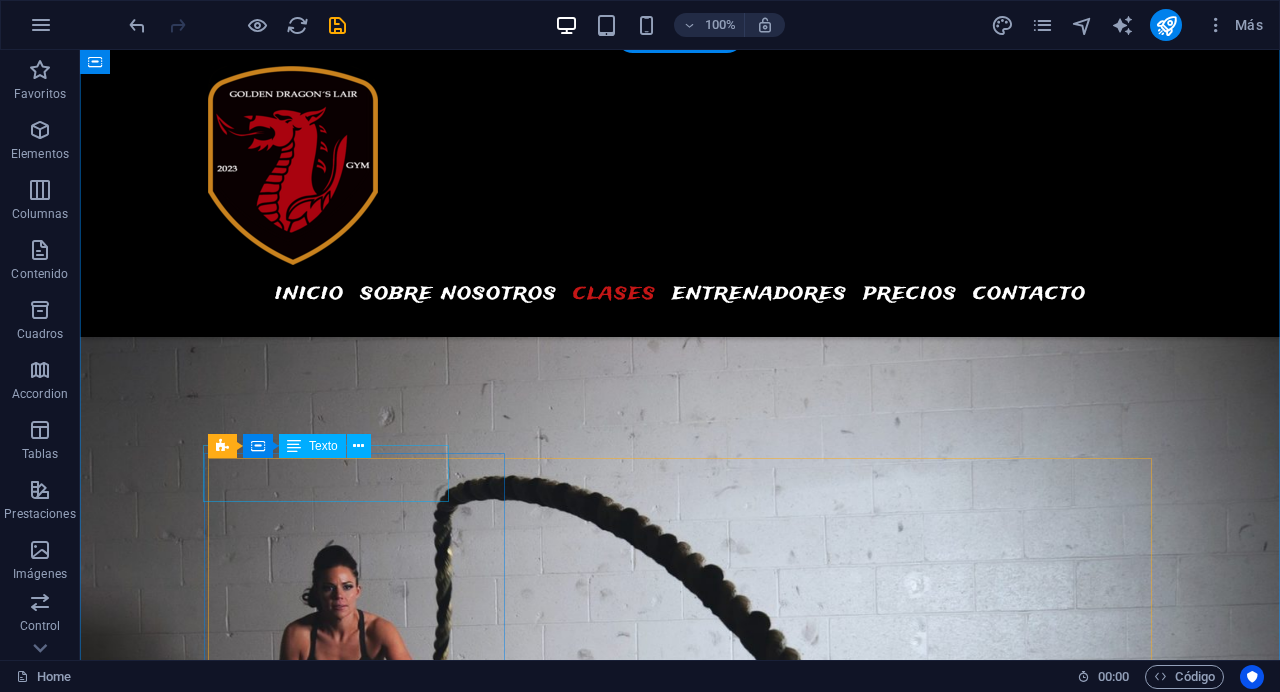 click on "07:00AM - 12:00PM" at bounding box center [326, 6587] 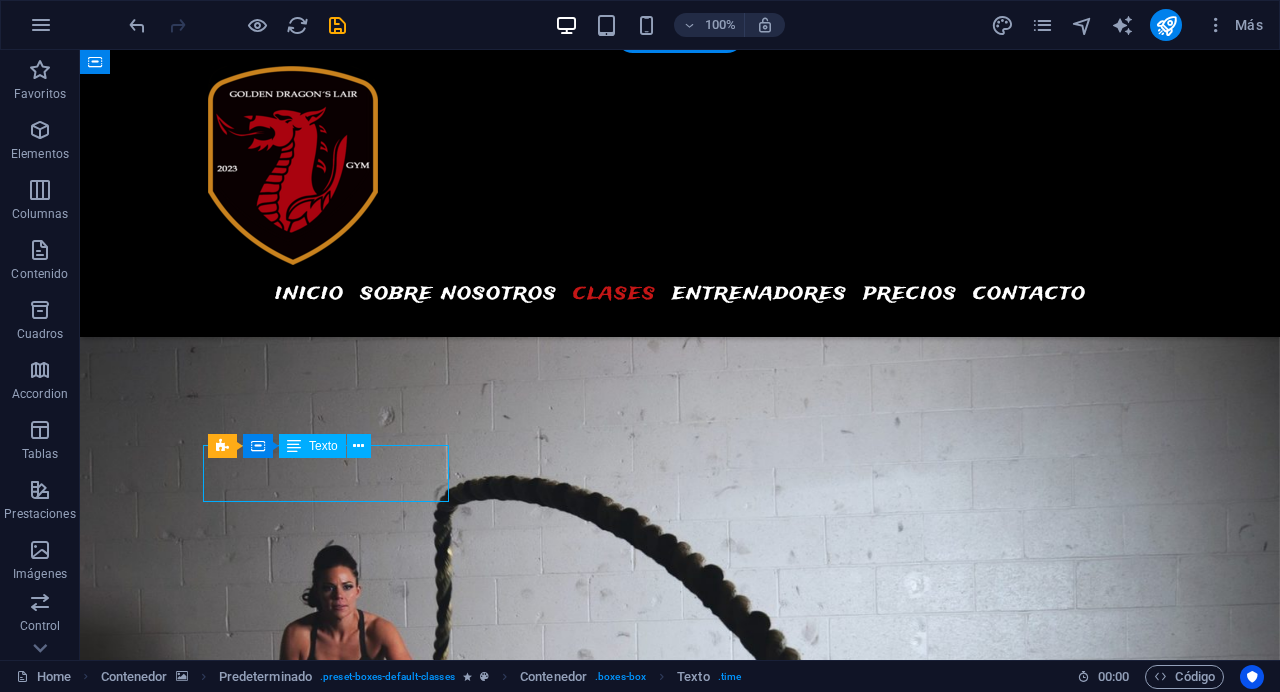 click on "07:00AM - 12:00PM" at bounding box center (326, 6587) 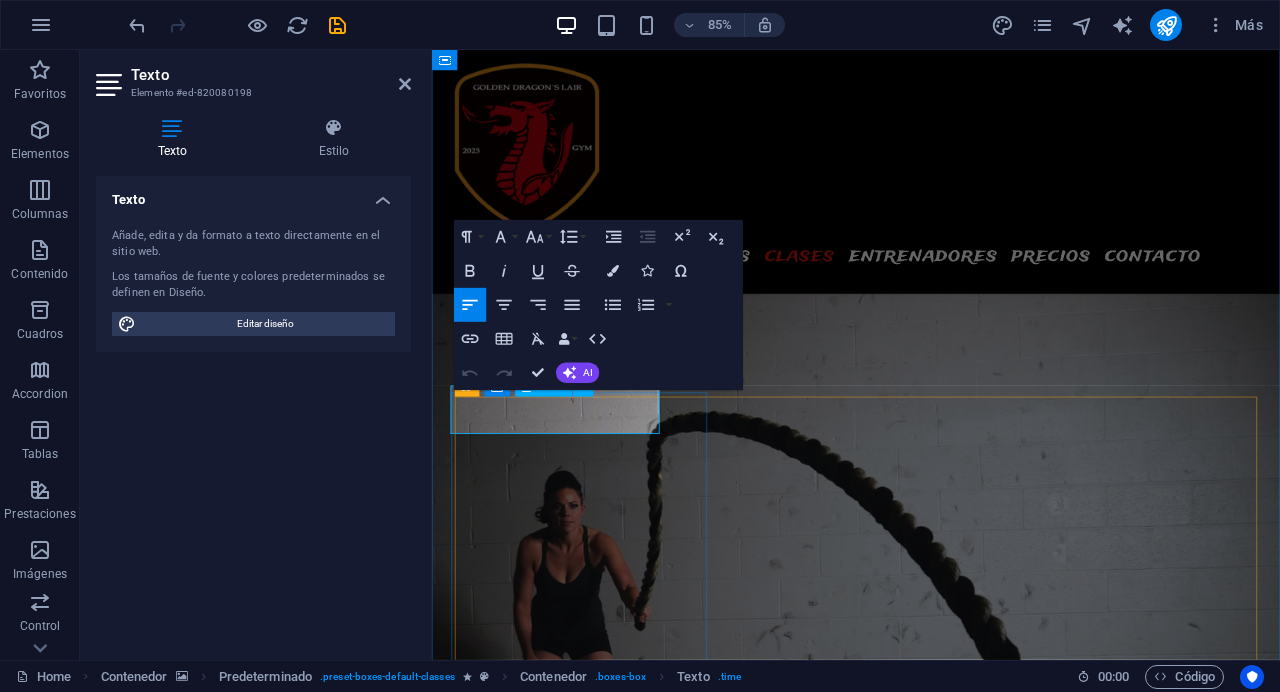 click on "07:00AM - 12:00PM" at bounding box center (548, 6587) 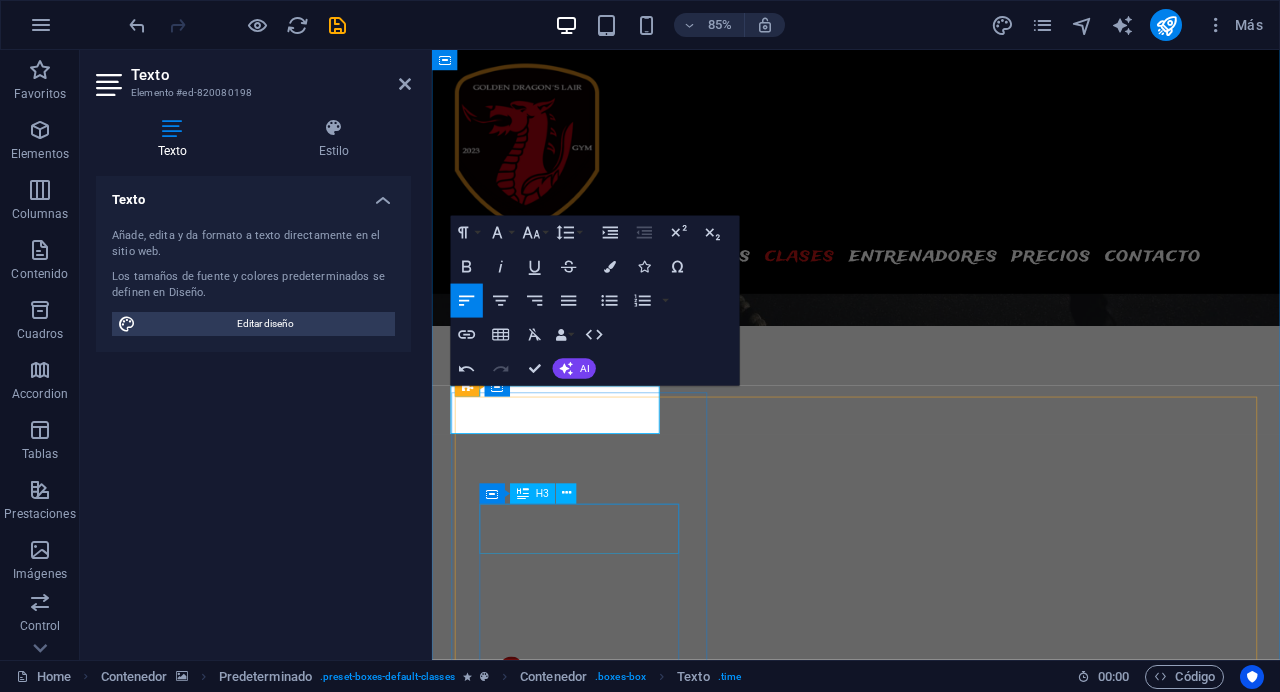 type 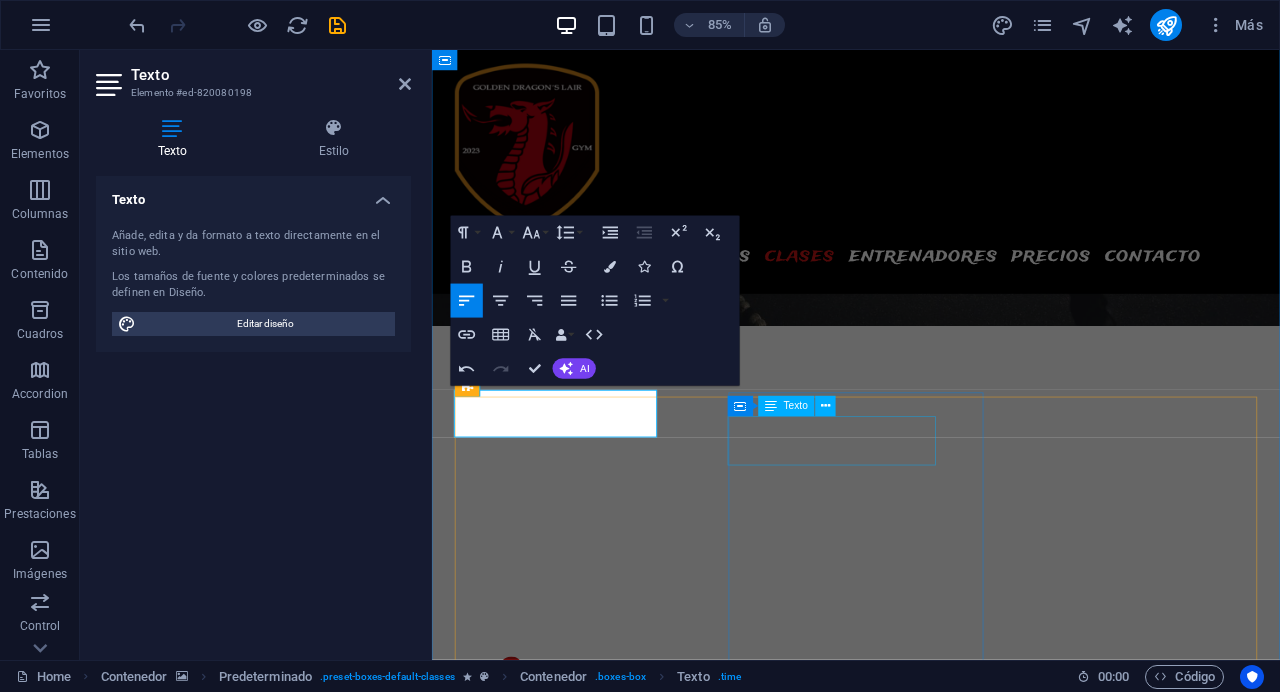 click on "07:00AM - 12:00PM" at bounding box center [577, 7115] 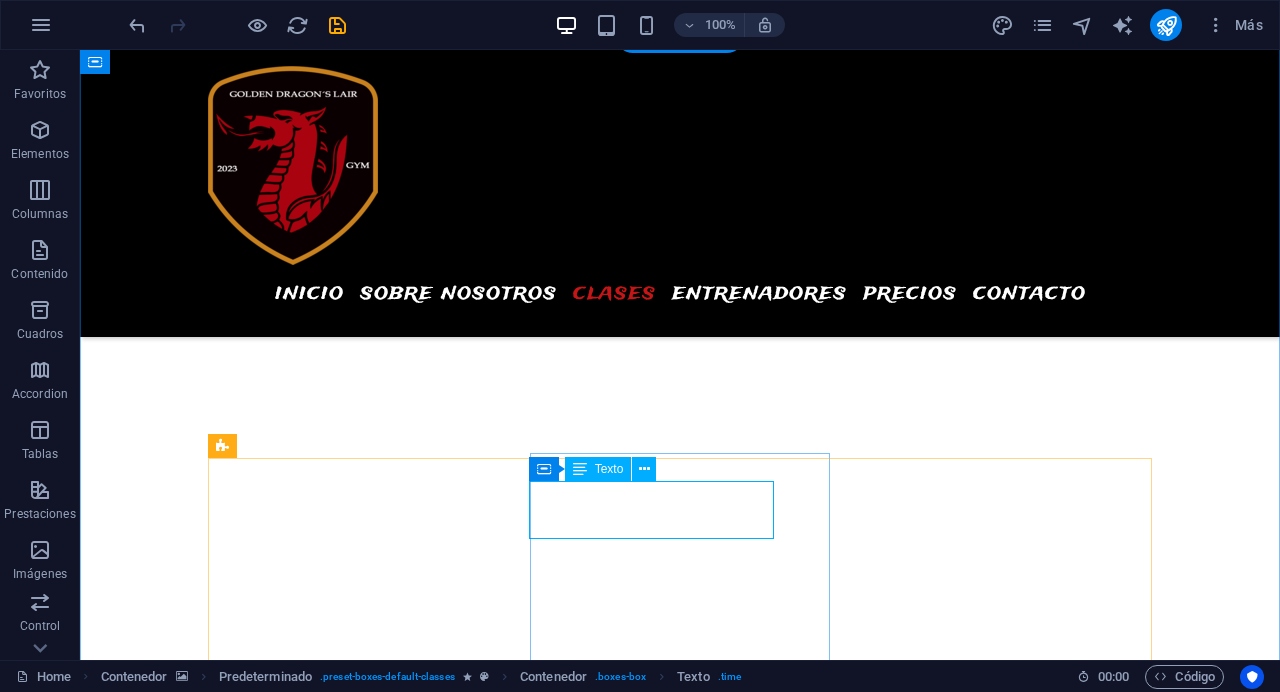 click on "07:00AM - 12:00PM" at bounding box center [326, 7061] 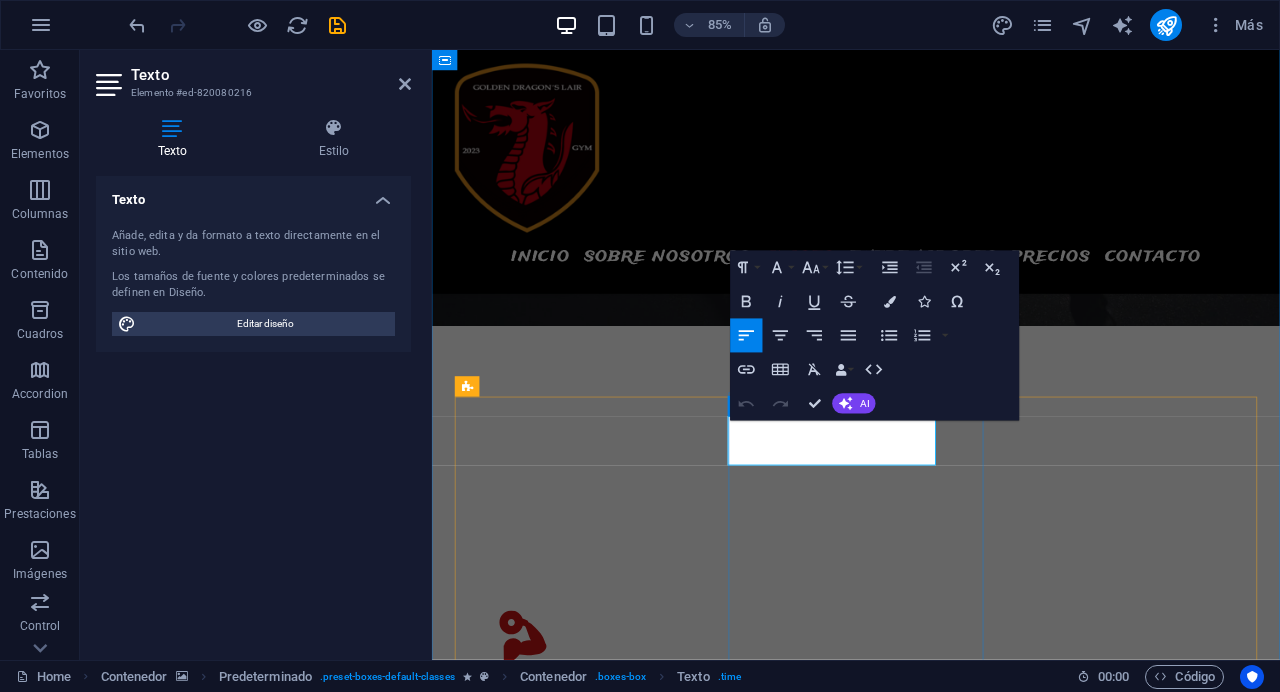 click on "07:00AM - 12:00PM" at bounding box center (548, 7061) 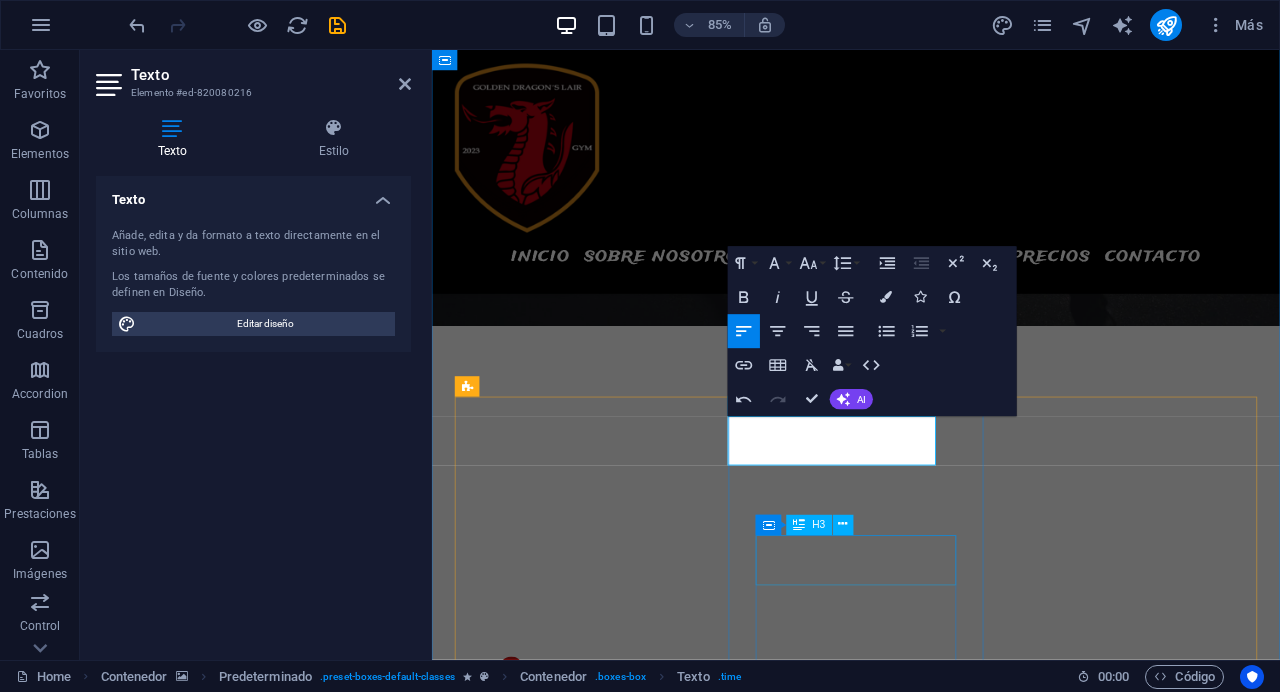 type 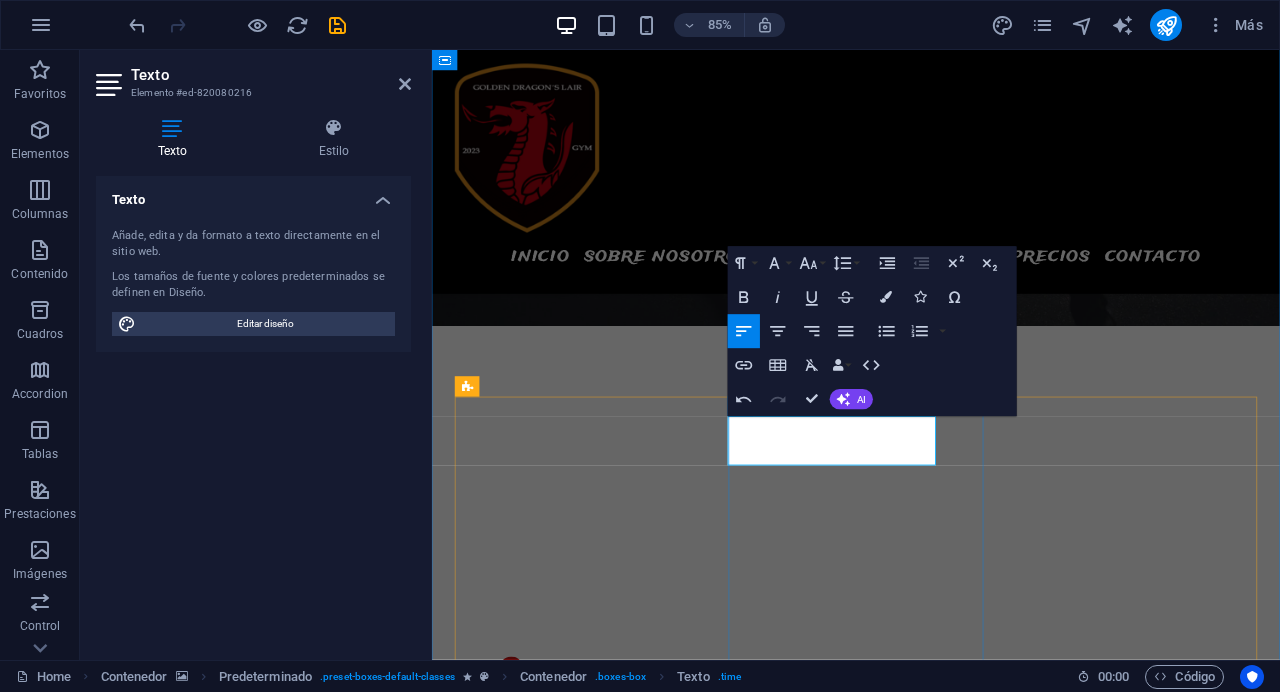 click on "[TIME] - [TIME]" at bounding box center [548, 7115] 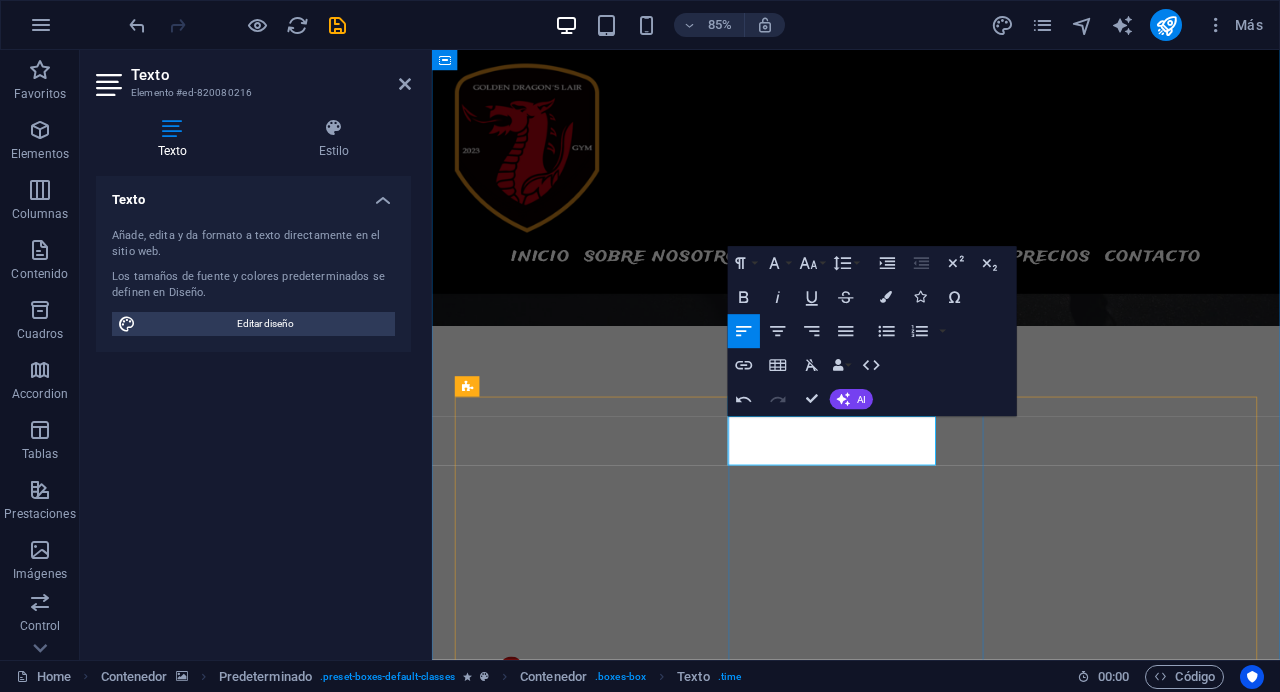 click on "[TIME] - [TIME] gap Tonifica glúteos, abdominales y piernas con nuestras efectivas rutinas GAP. ¡Reserva tu clase ahora!Lorem ipsum dolor sit amet, consectetur adipisicing elit. Veritatis, dolorem!" at bounding box center [605, 7294] 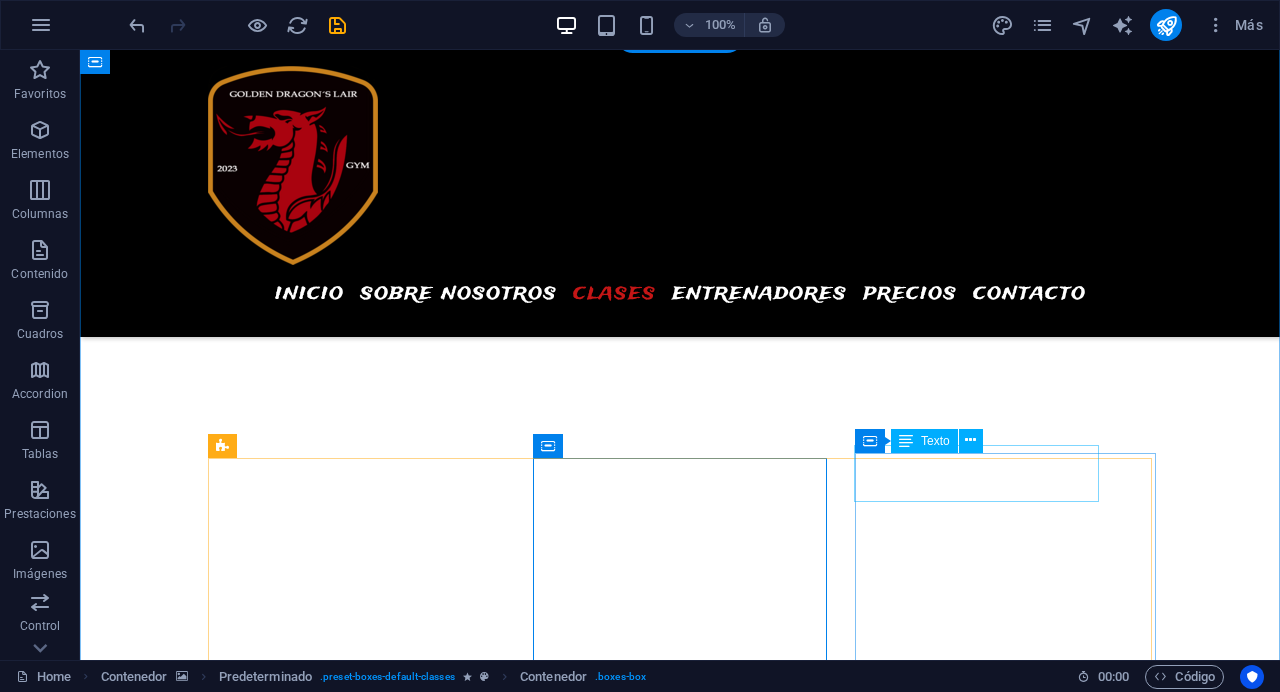 click on "07:00AM - 12:00PM" at bounding box center [326, 7463] 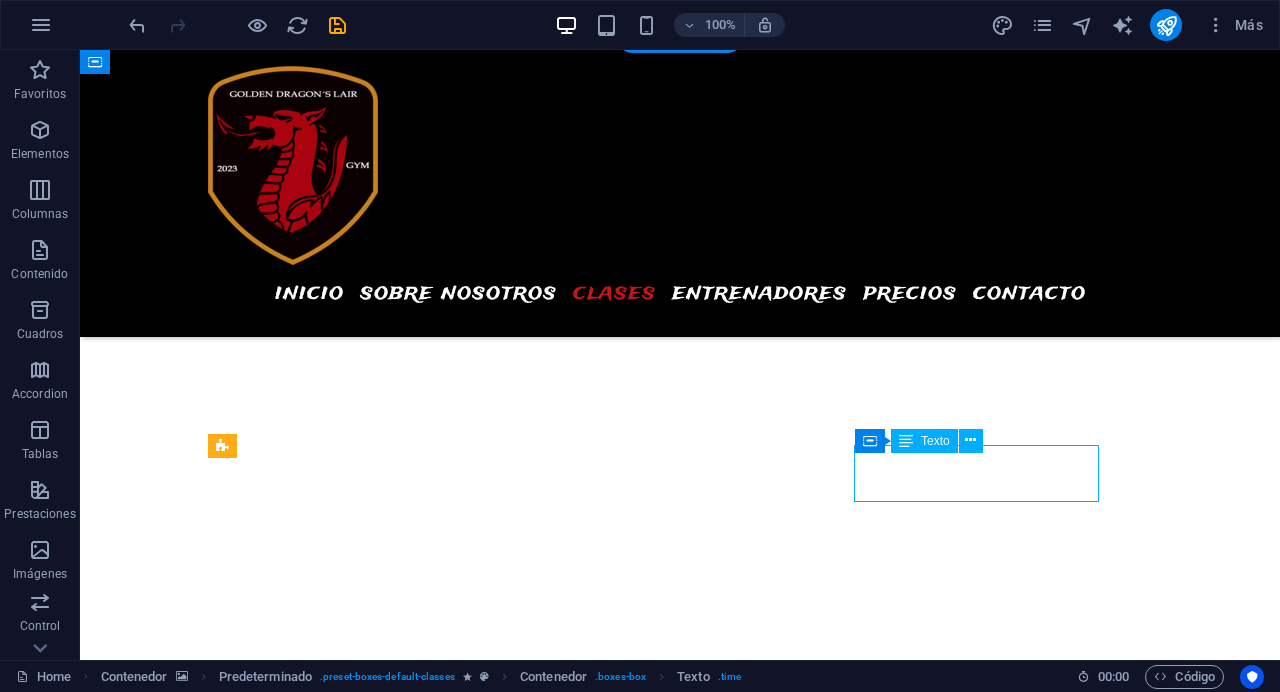 click on "07:00AM - 12:00PM" at bounding box center (326, 7463) 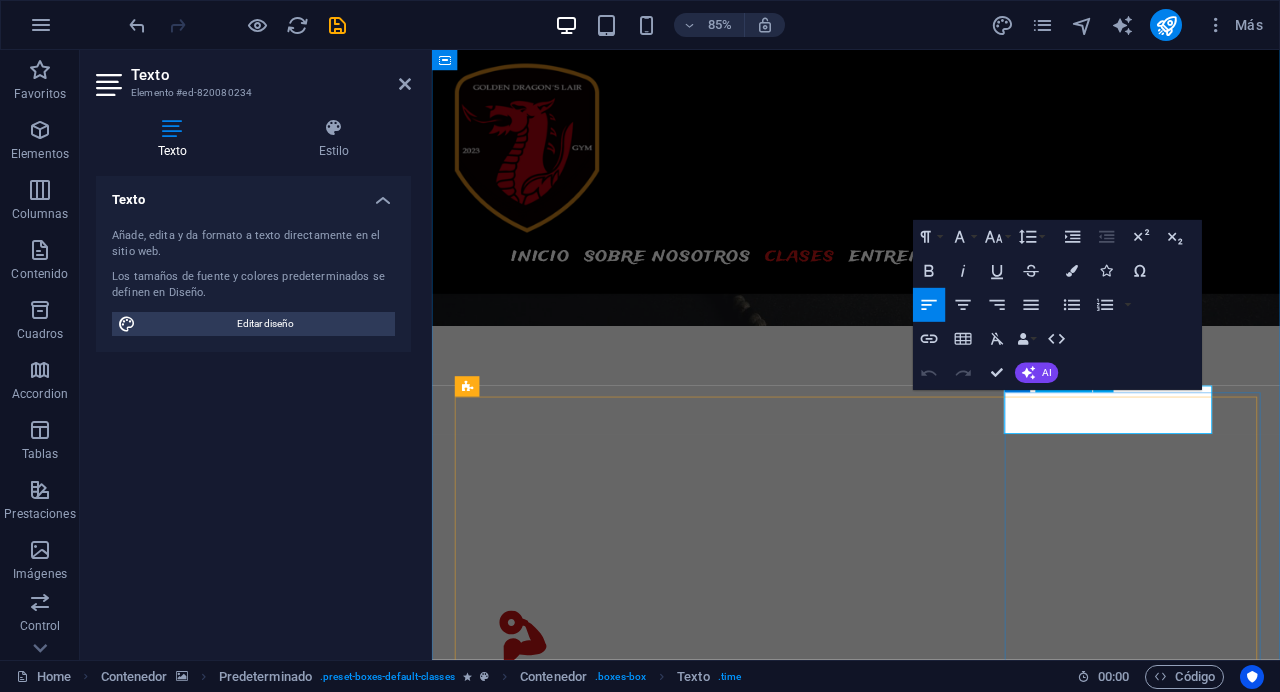 click on "07:00AM - 12:00PM" at bounding box center (548, 7463) 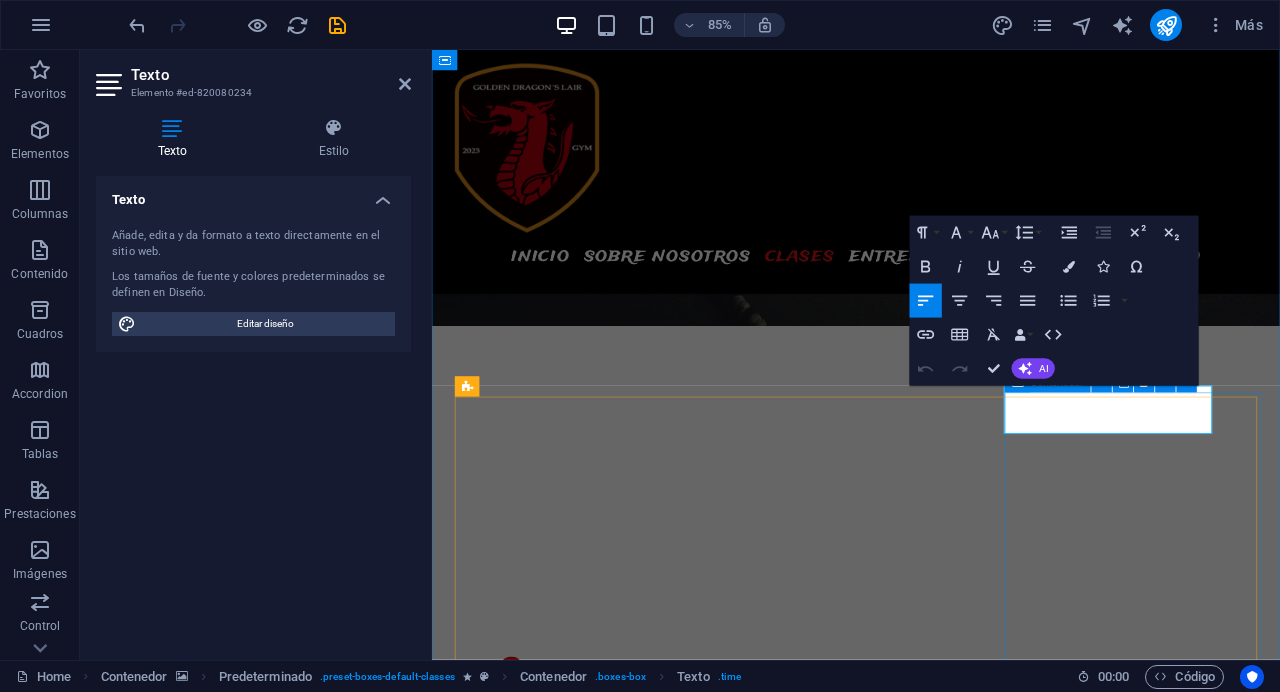 type 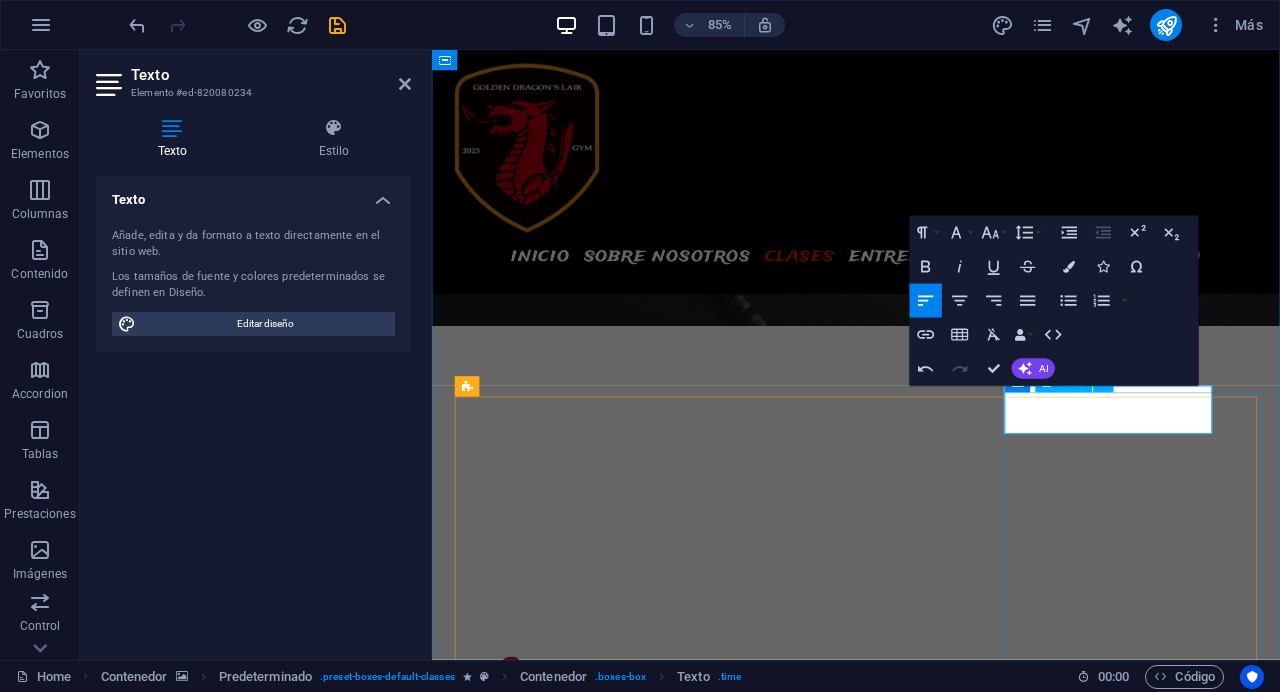 click on "[TIME] - [TIME]" at bounding box center (548, 7517) 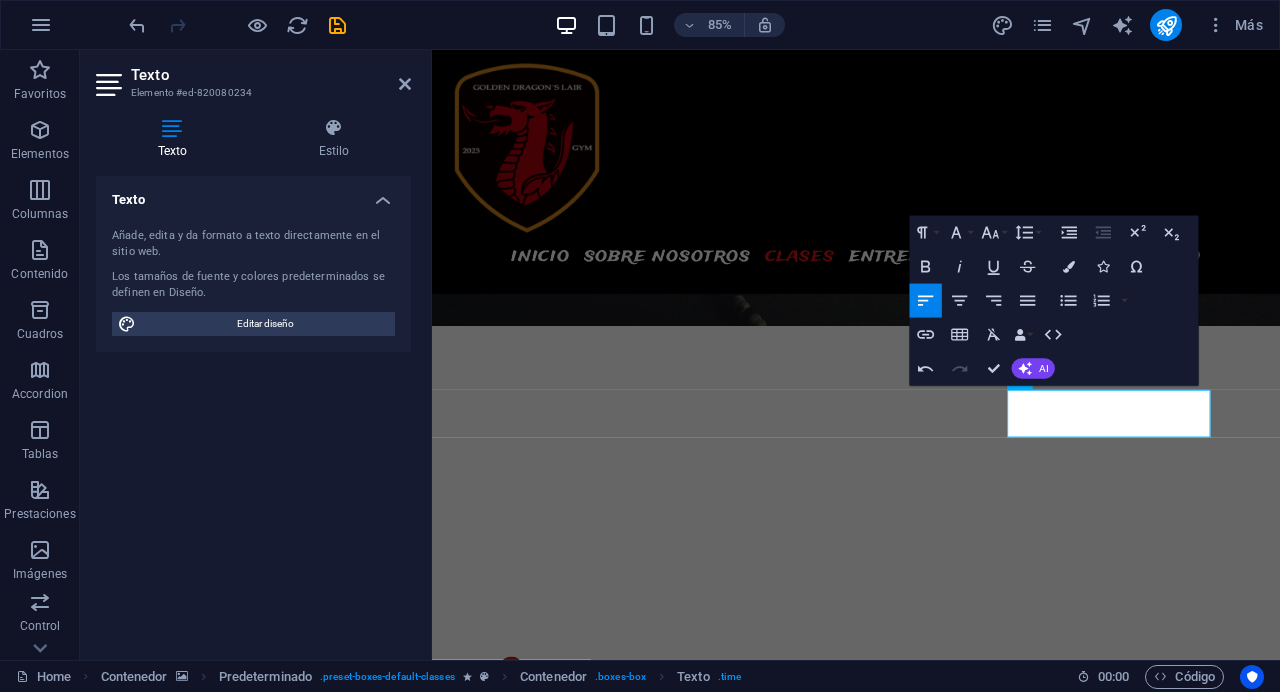 click at bounding box center (931, 3951) 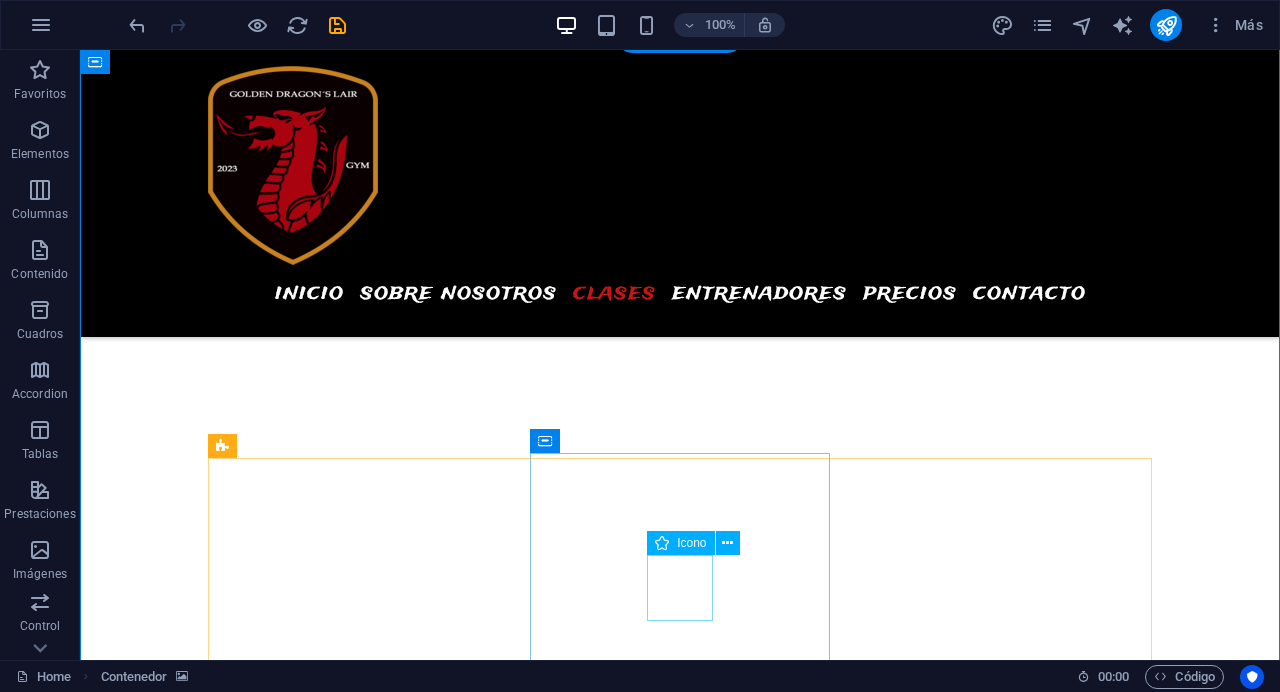 click at bounding box center [354, 7140] 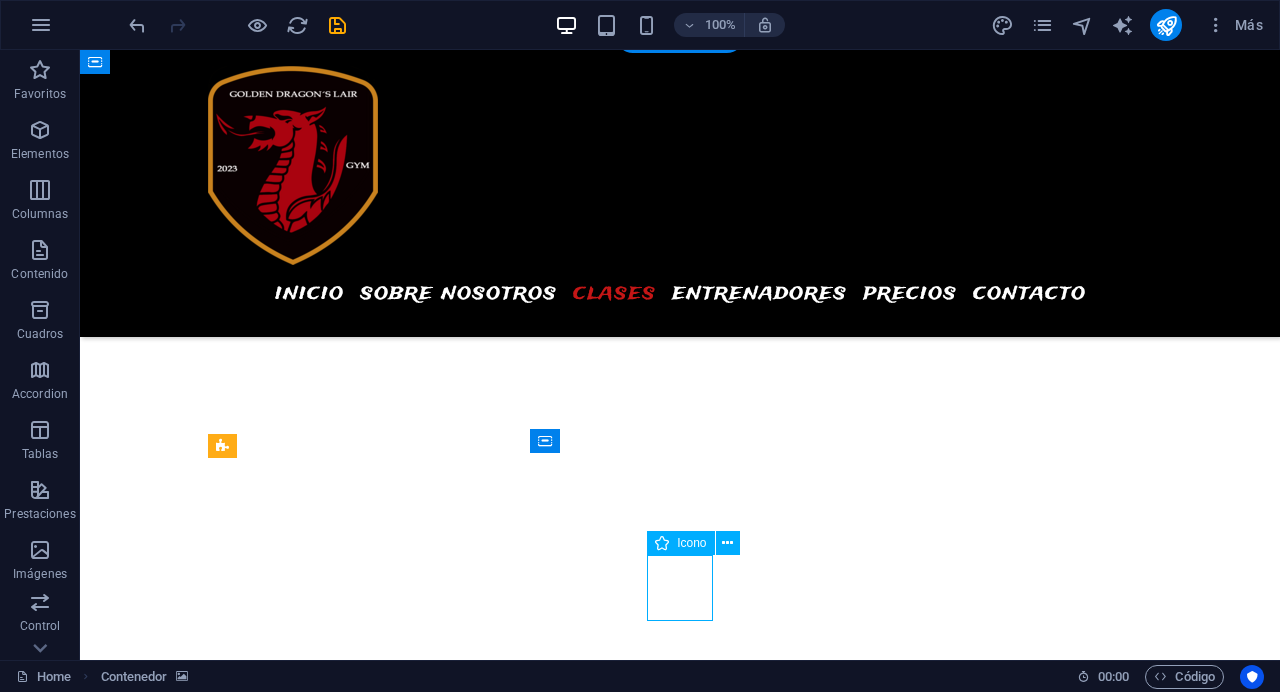 click at bounding box center (354, 7140) 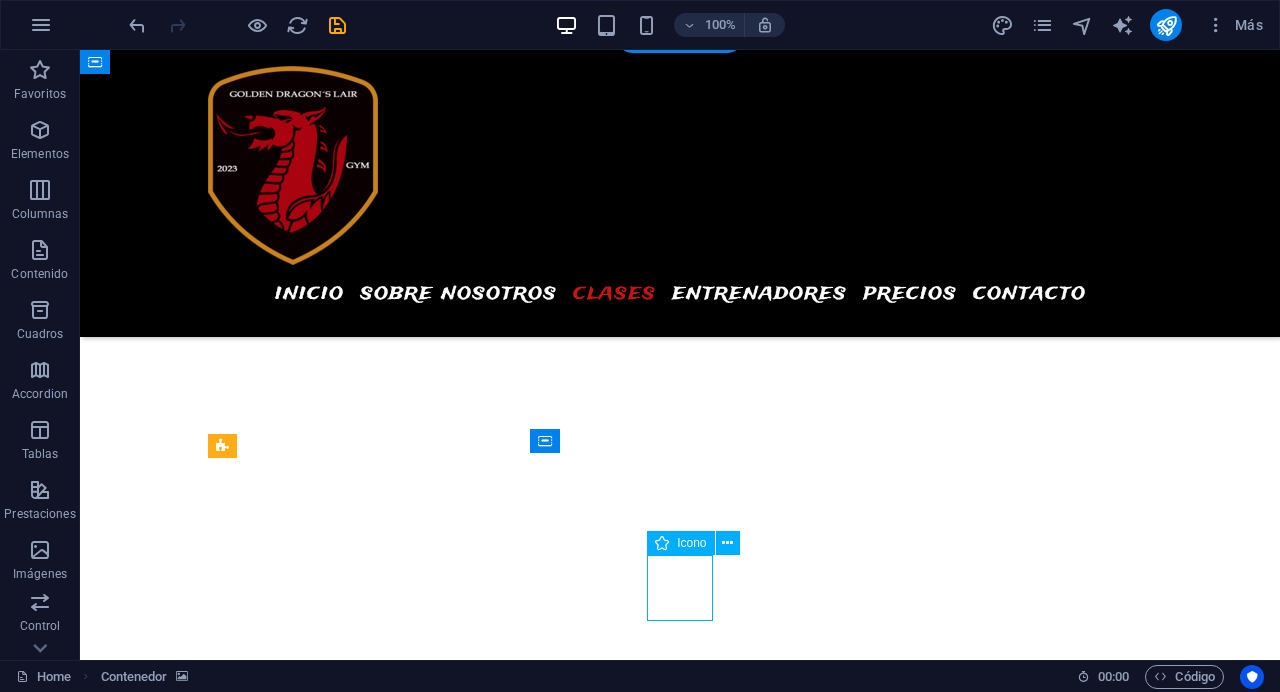select on "xMidYMid" 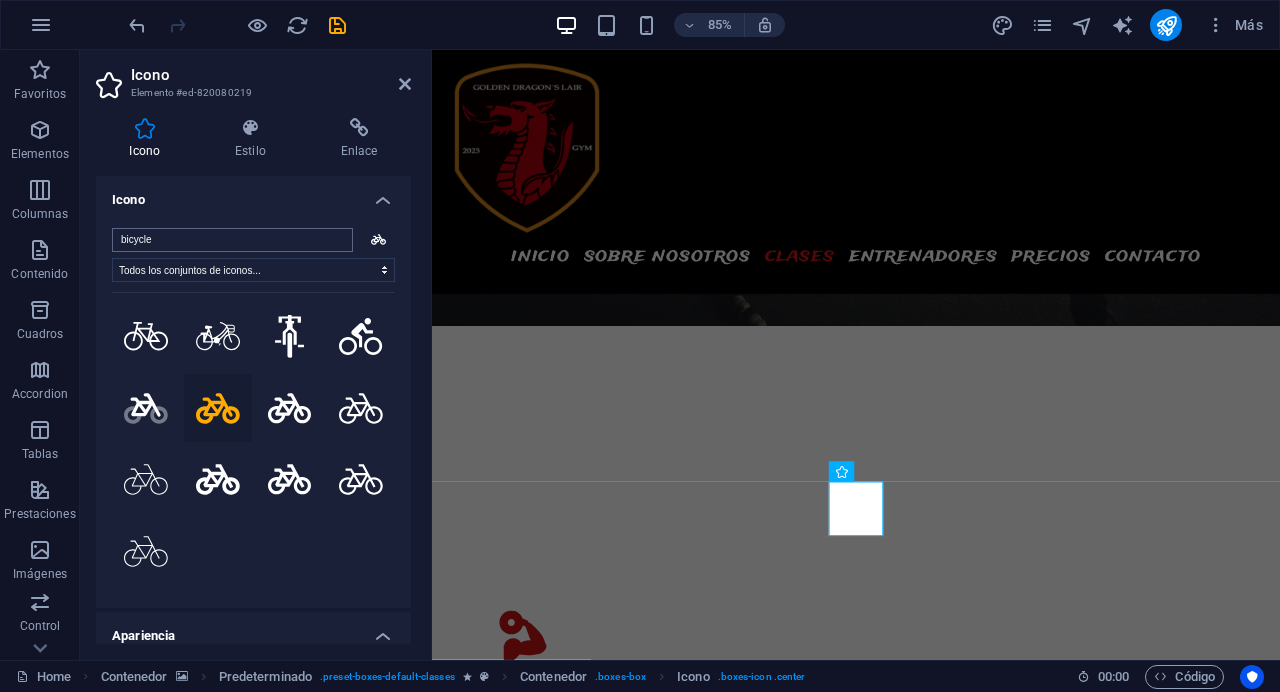 click on "bicycle" at bounding box center (232, 240) 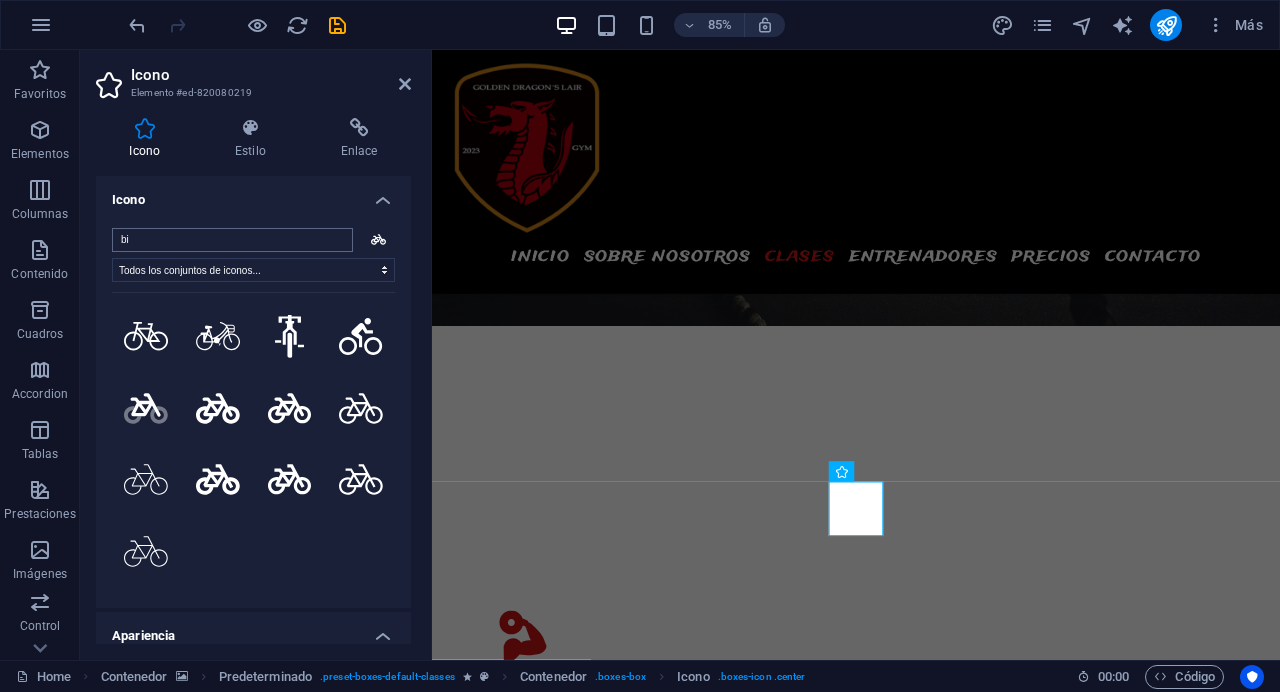 type on "b" 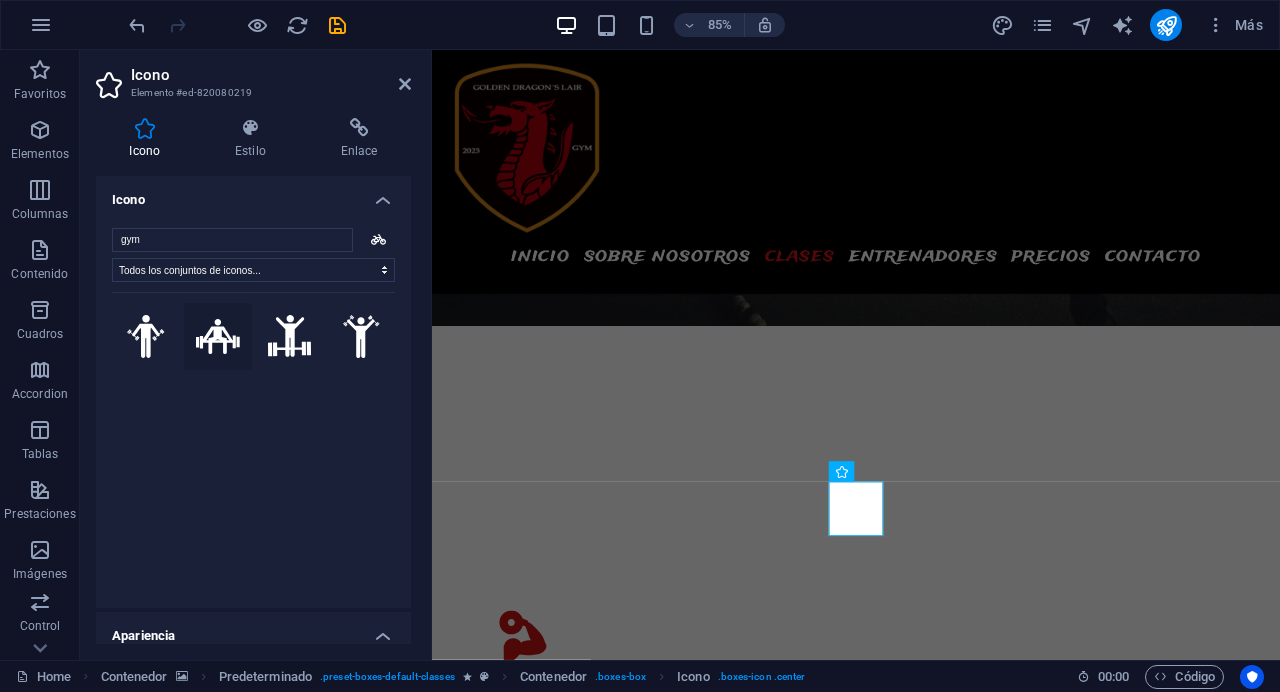 type on "gym" 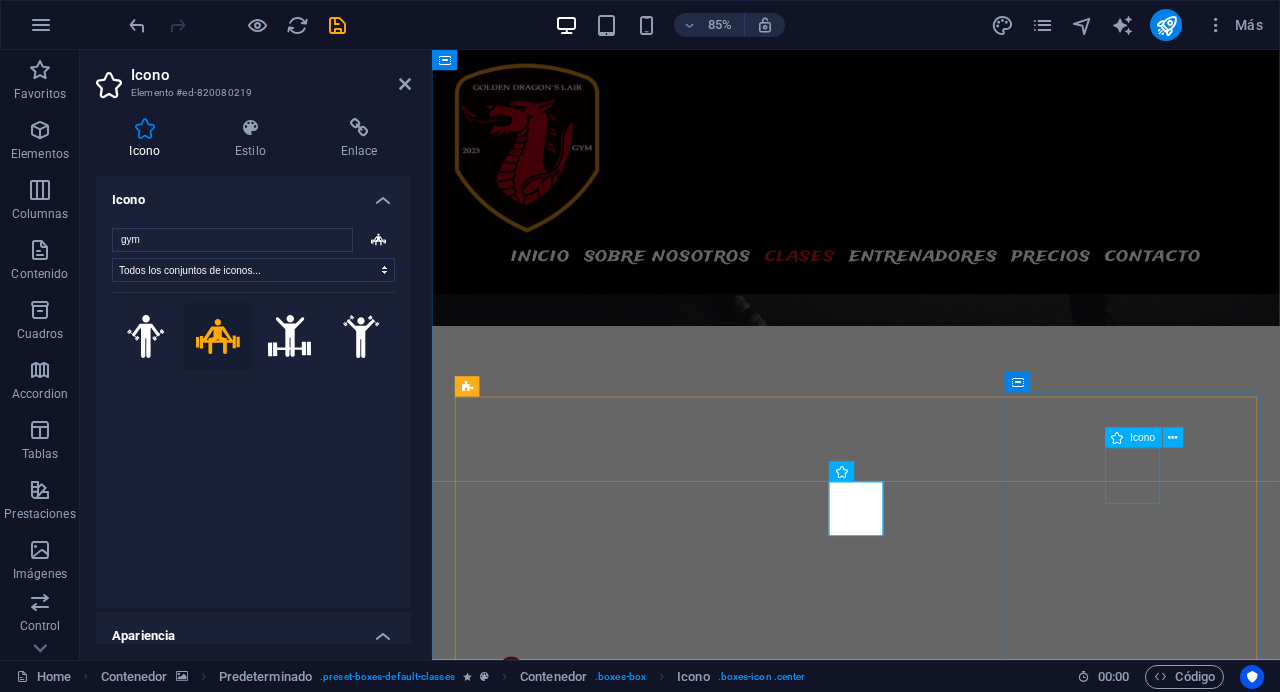 click at bounding box center (605, 7595) 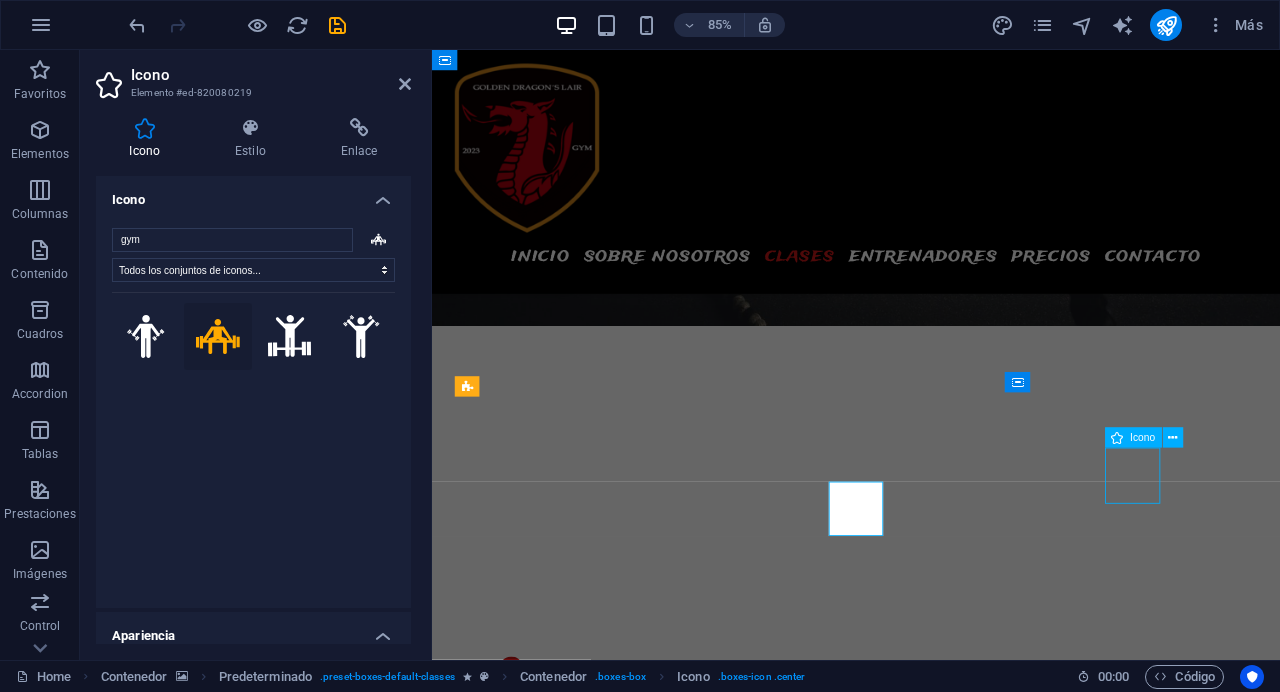 click at bounding box center [605, 7595] 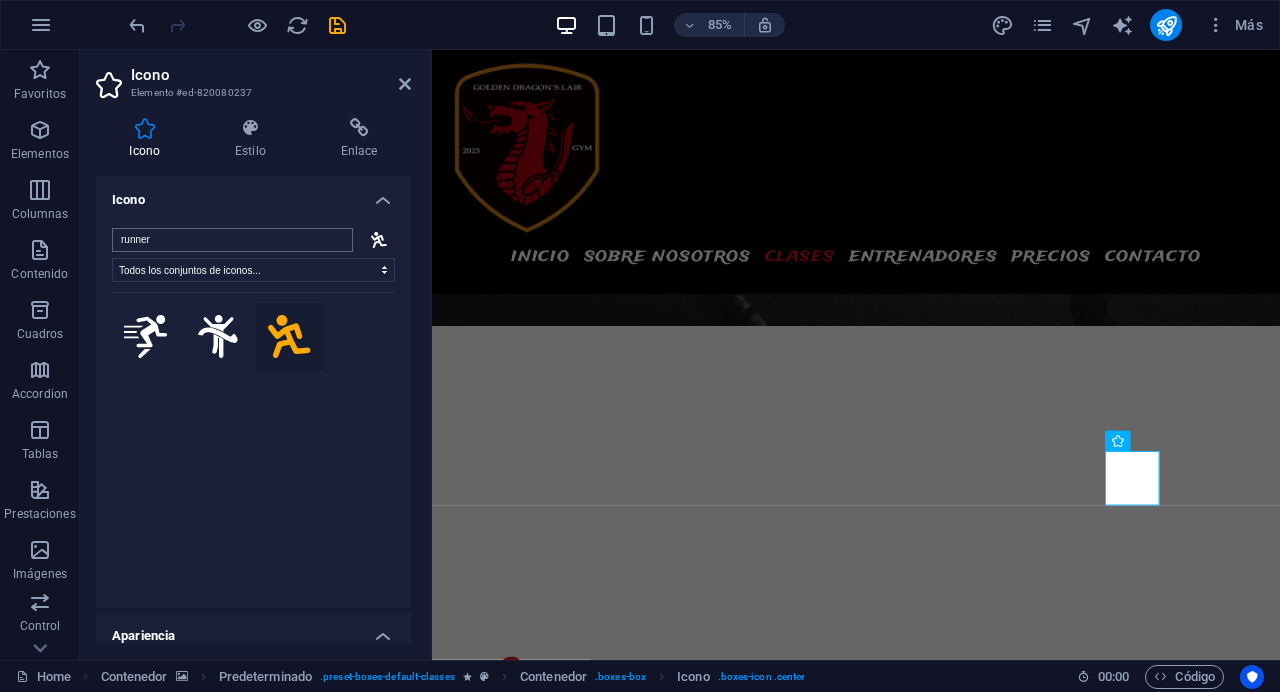 click on "runner" at bounding box center (232, 240) 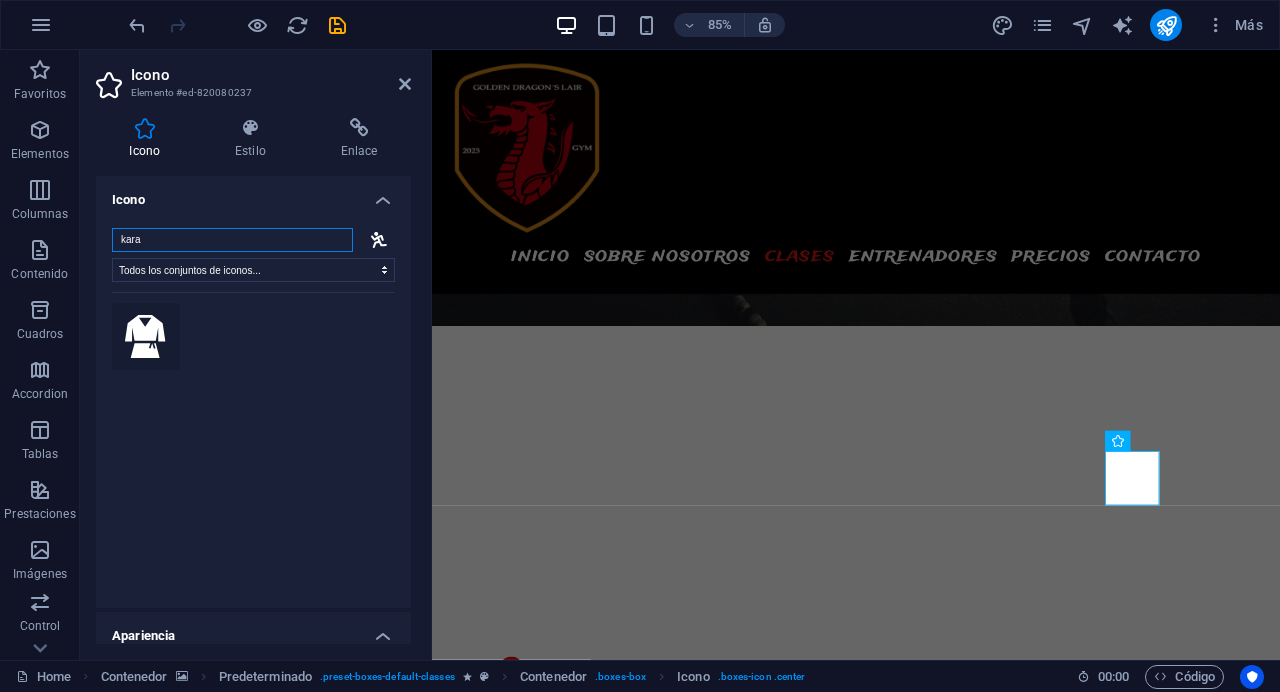 type on "kara" 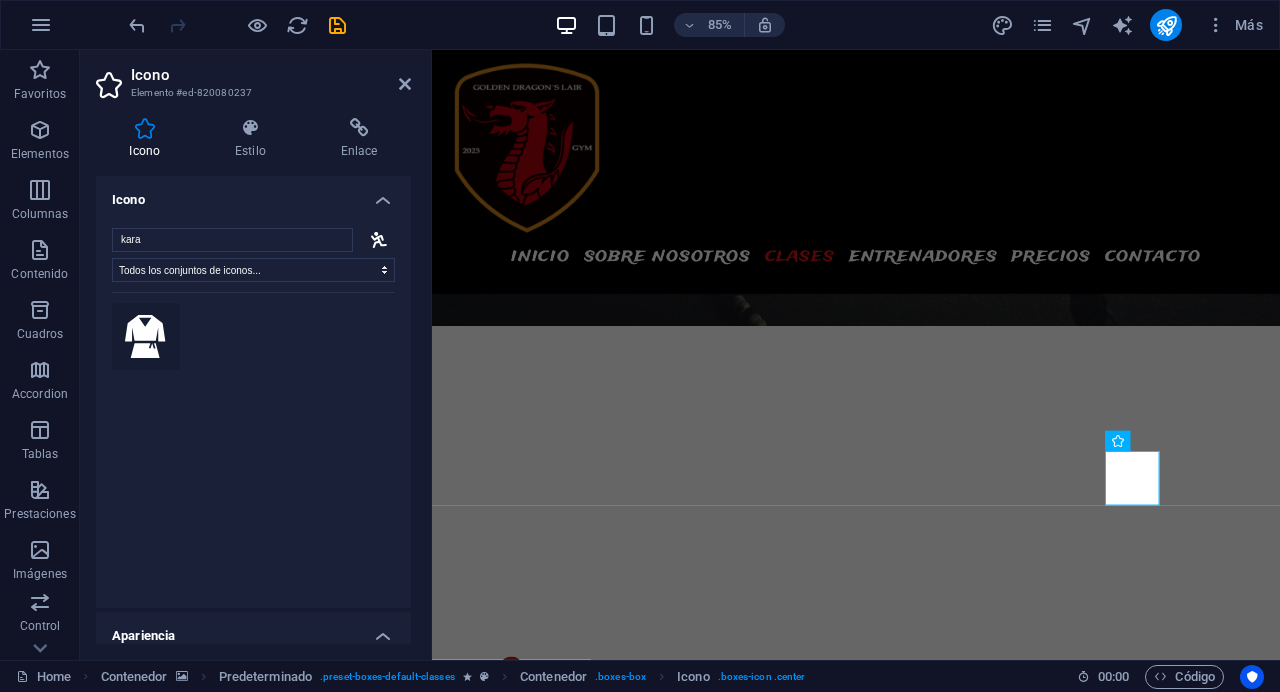 click 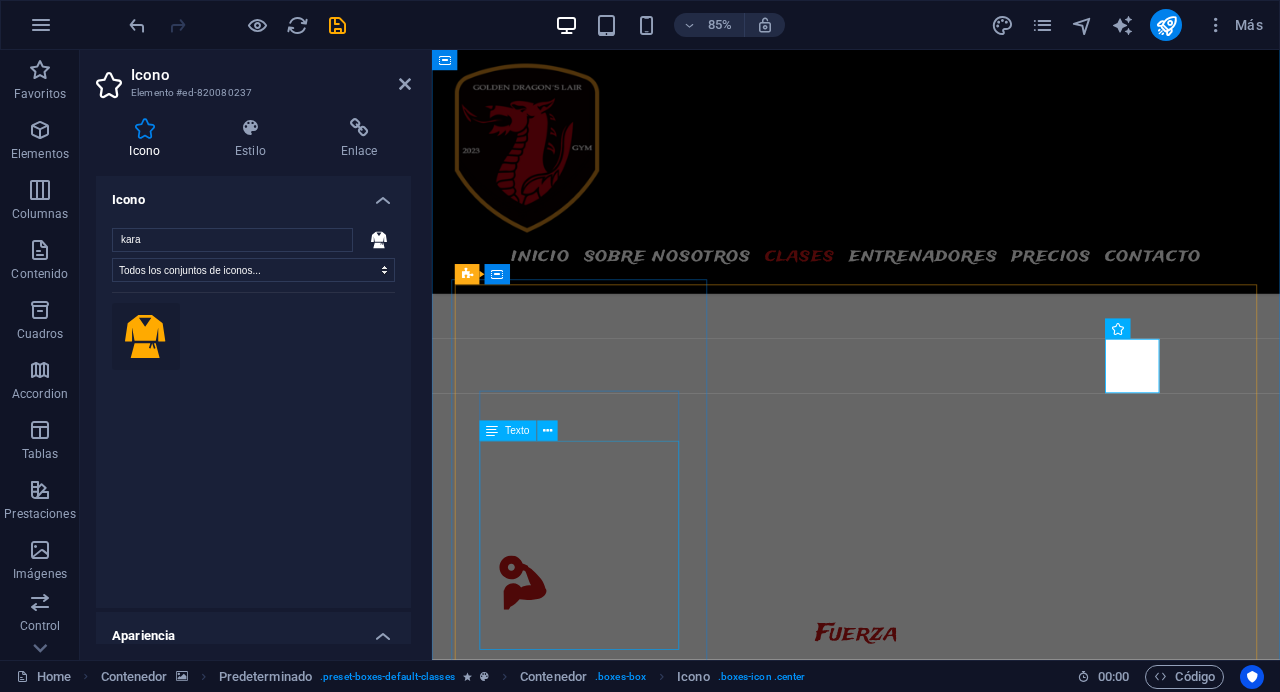 scroll, scrollTop: 2801, scrollLeft: 0, axis: vertical 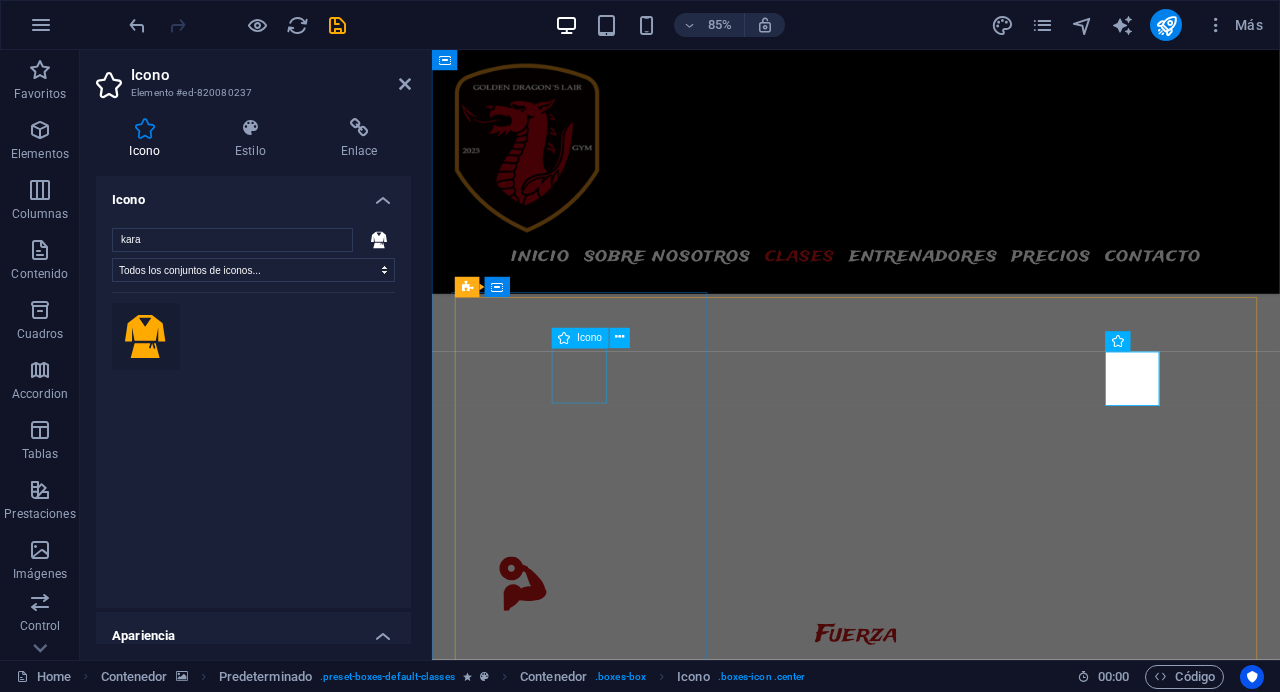 click at bounding box center [605, 6601] 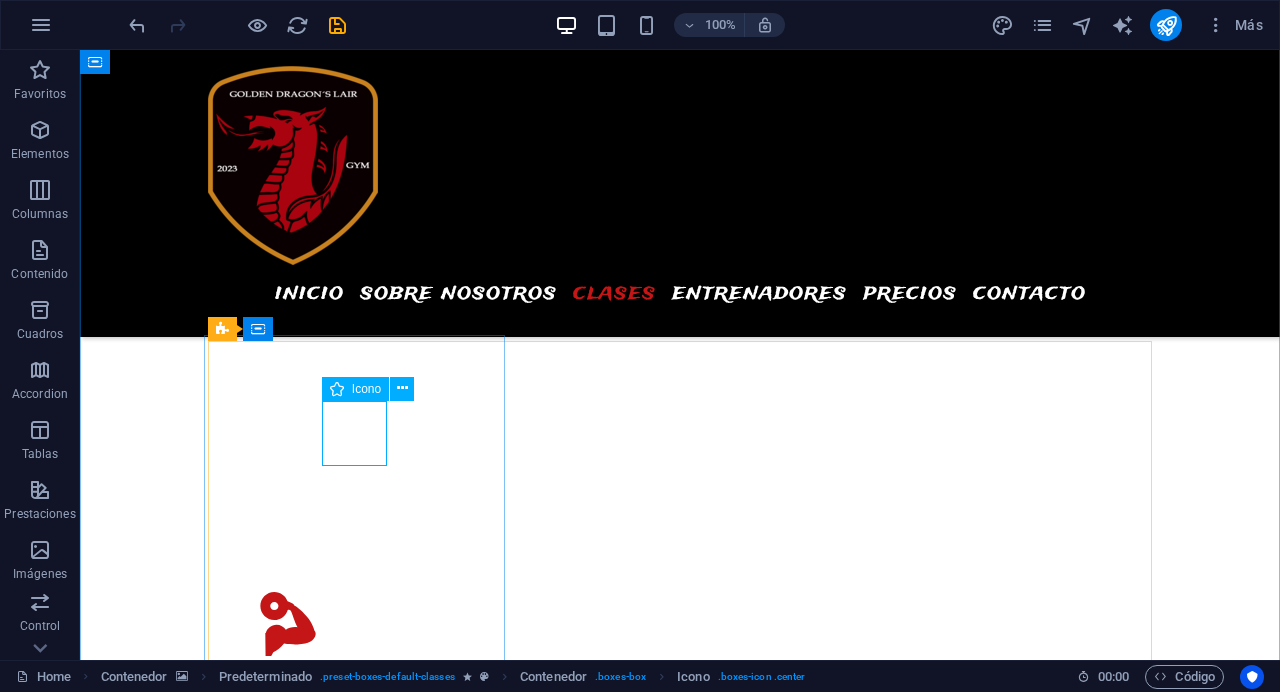 scroll, scrollTop: 2800, scrollLeft: 0, axis: vertical 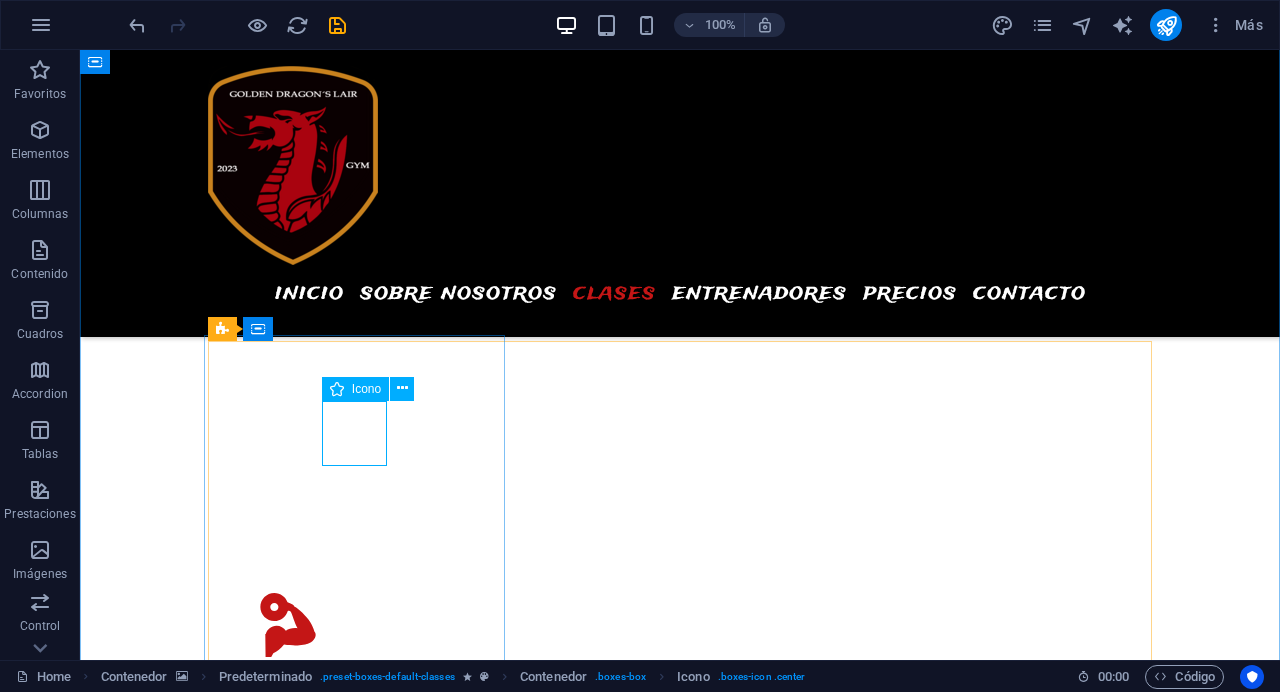 click at bounding box center (354, 6548) 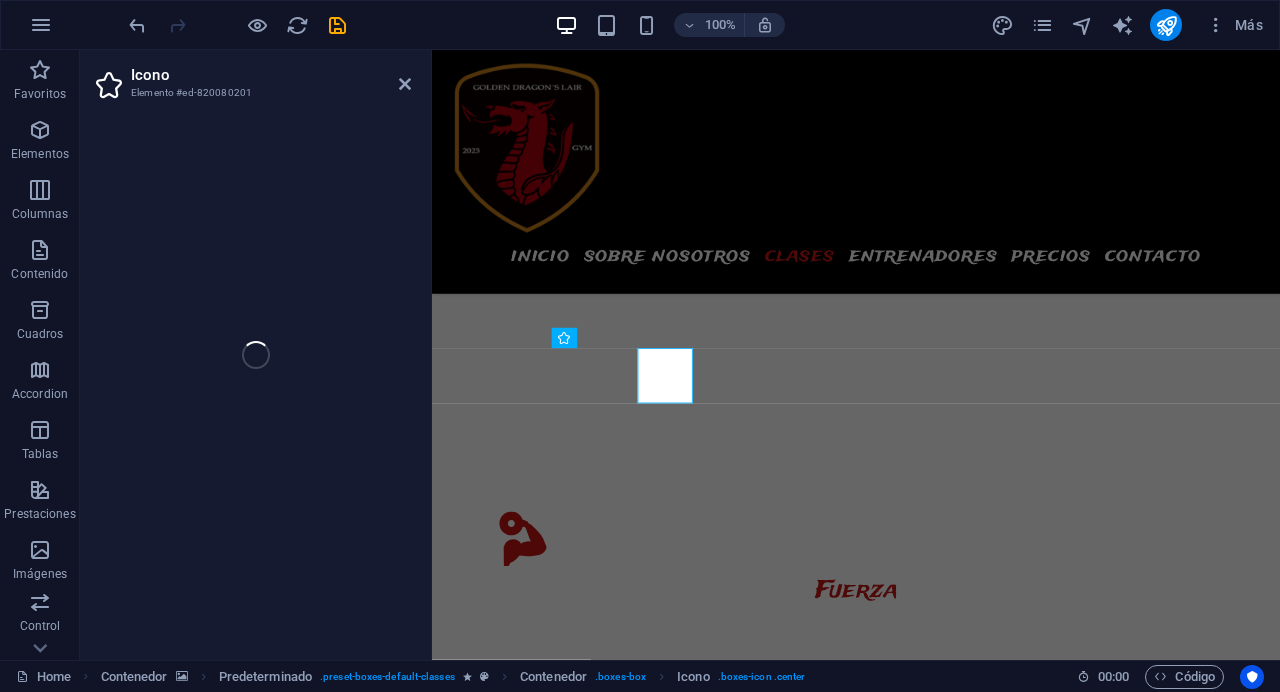 select on "xMidYMid" 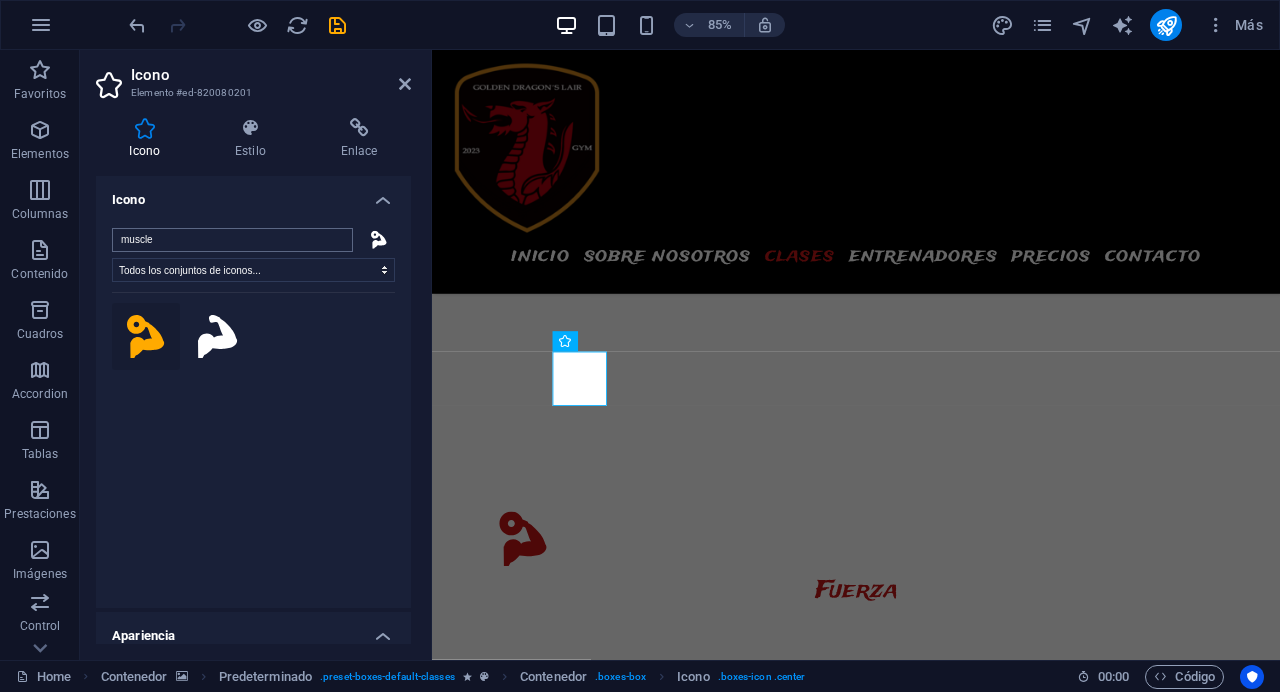 drag, startPoint x: 172, startPoint y: 246, endPoint x: 89, endPoint y: 241, distance: 83.15047 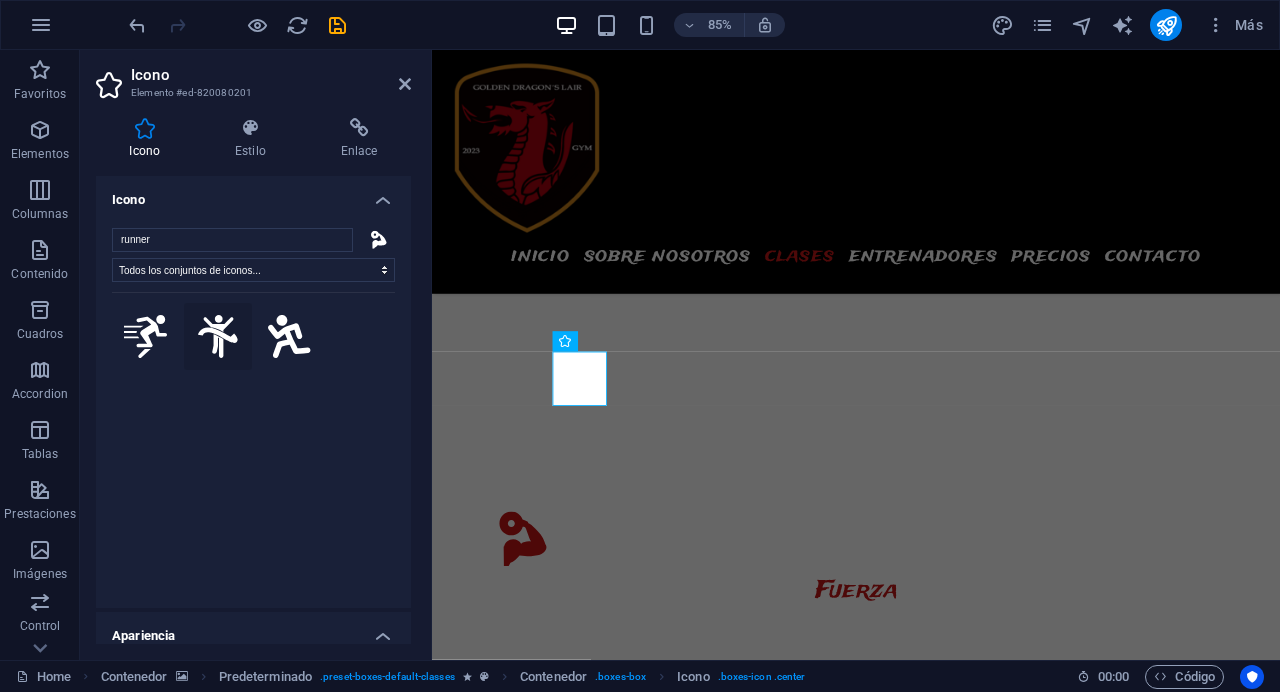 type on "runner" 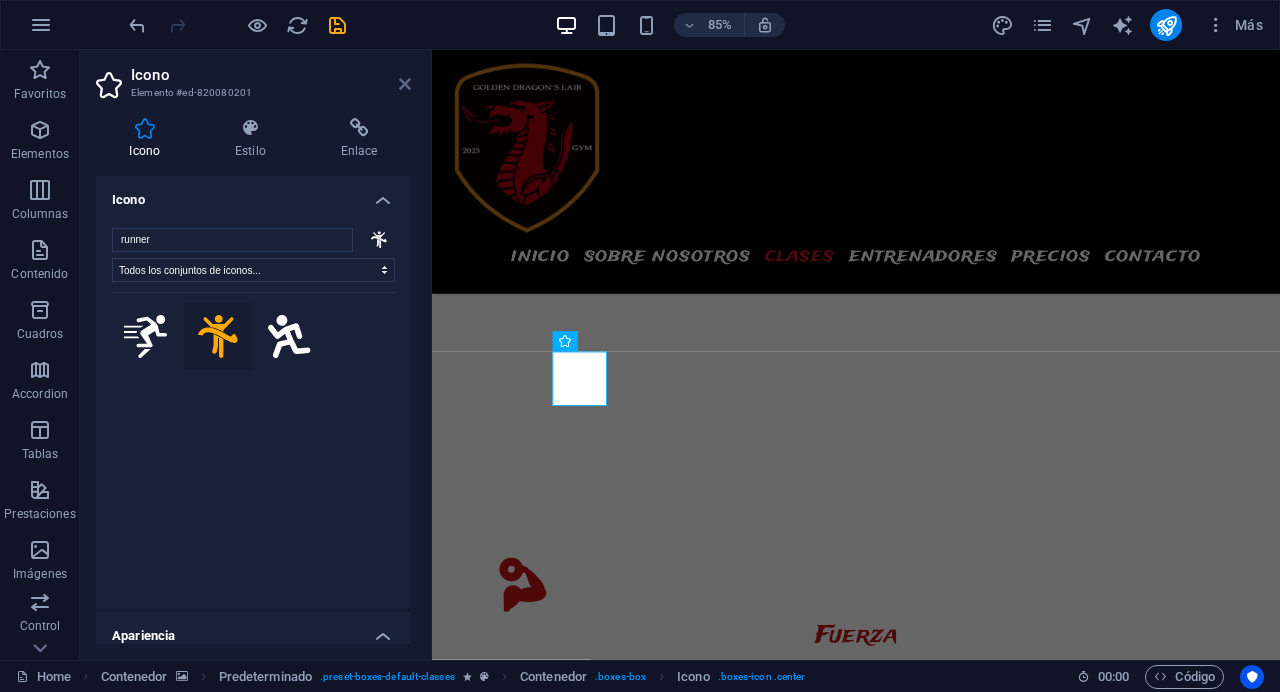 click at bounding box center (405, 84) 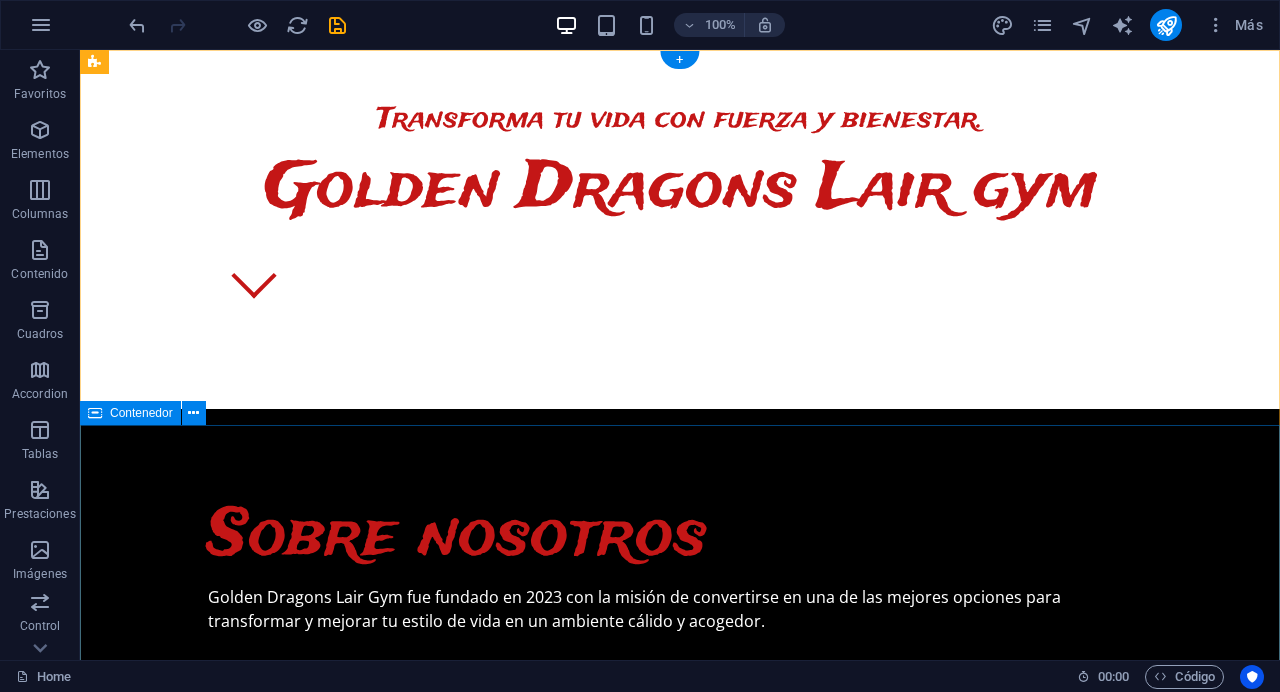 scroll, scrollTop: 0, scrollLeft: 0, axis: both 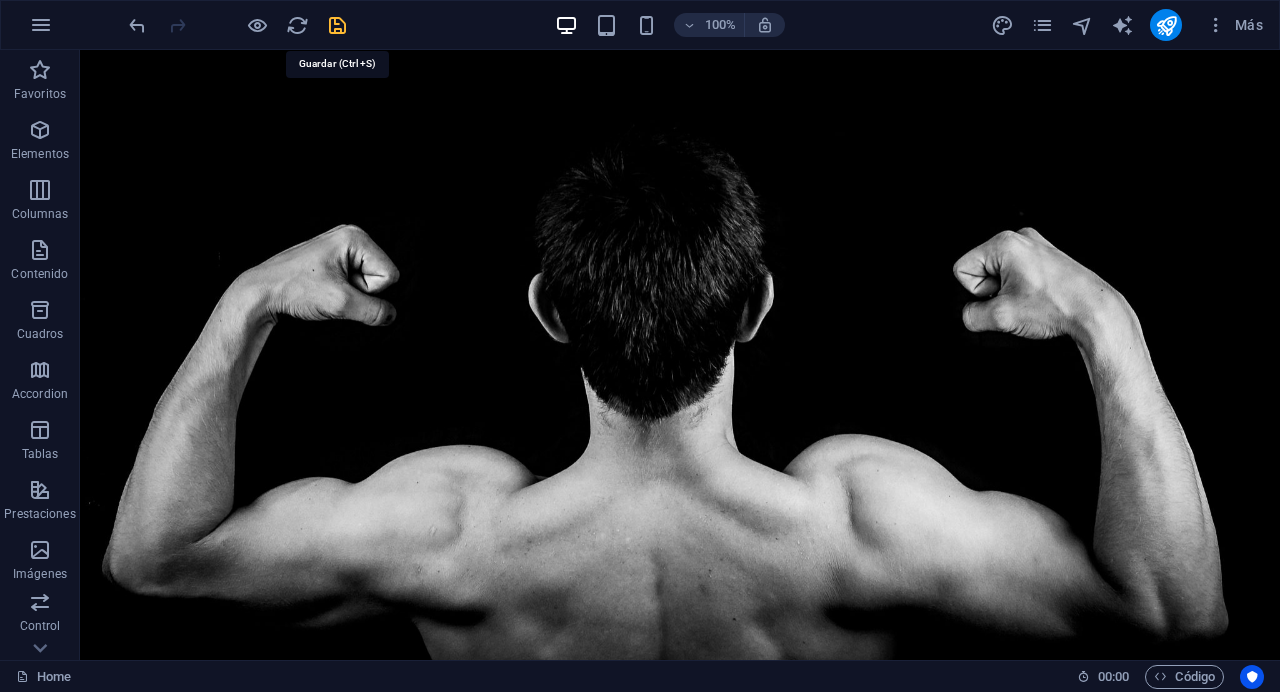 click at bounding box center (337, 25) 